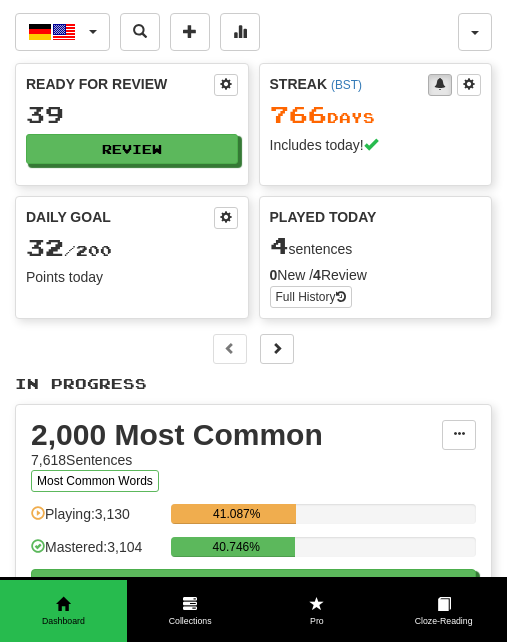 scroll, scrollTop: 0, scrollLeft: 0, axis: both 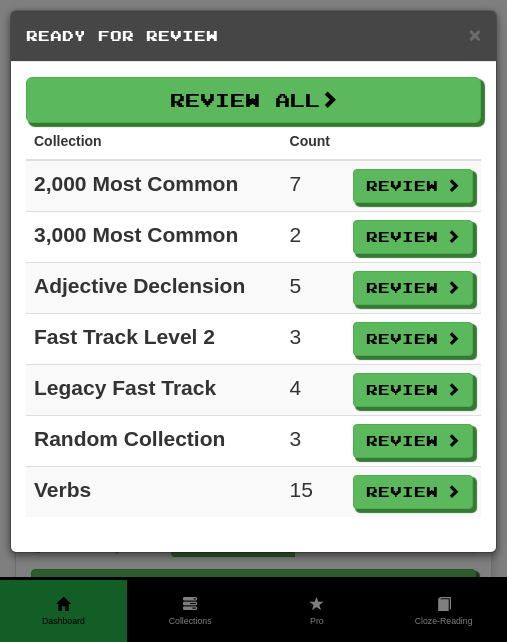 click on "×" at bounding box center [475, 34] 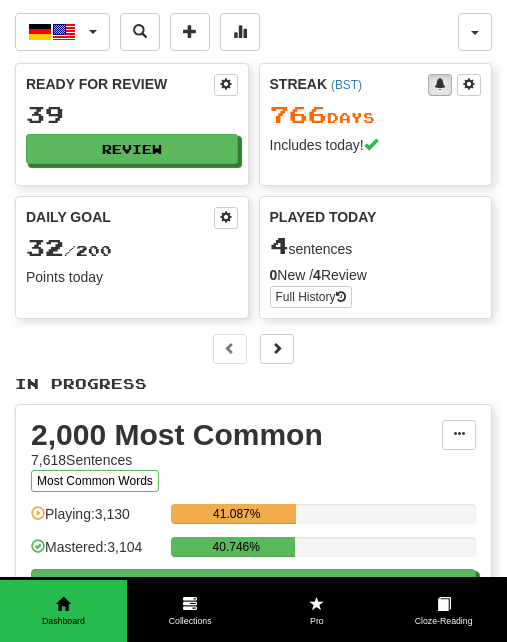 click on "Review" at bounding box center (132, 149) 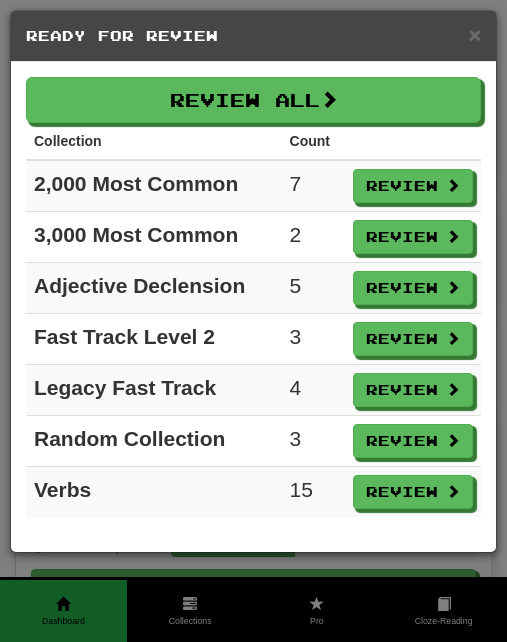 click on "Review" at bounding box center [413, 492] 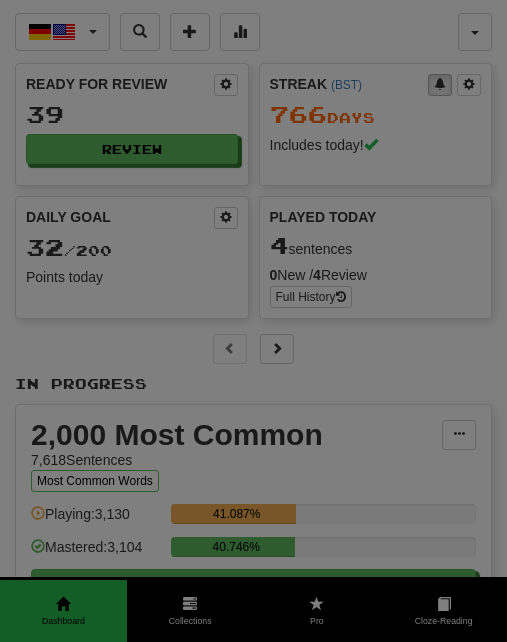 select on "**" 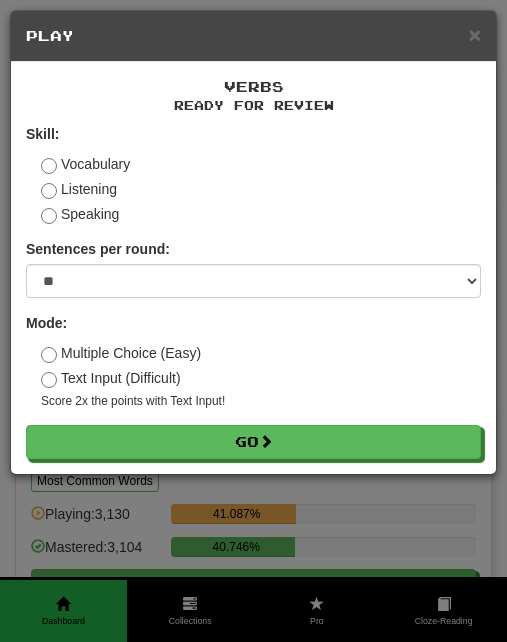 click on "Go" at bounding box center (253, 442) 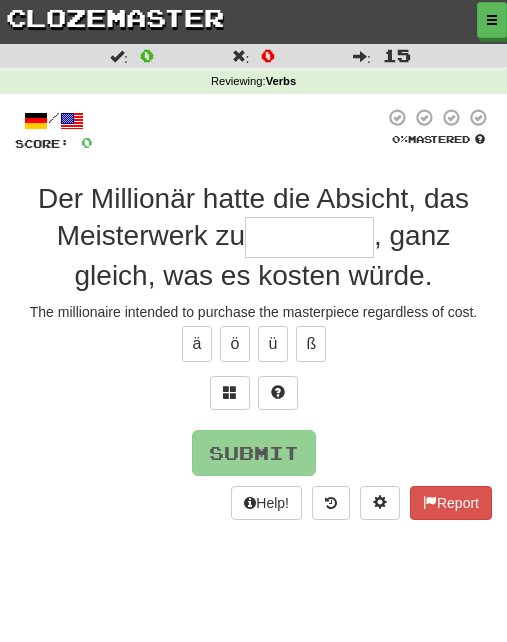 scroll, scrollTop: 0, scrollLeft: 0, axis: both 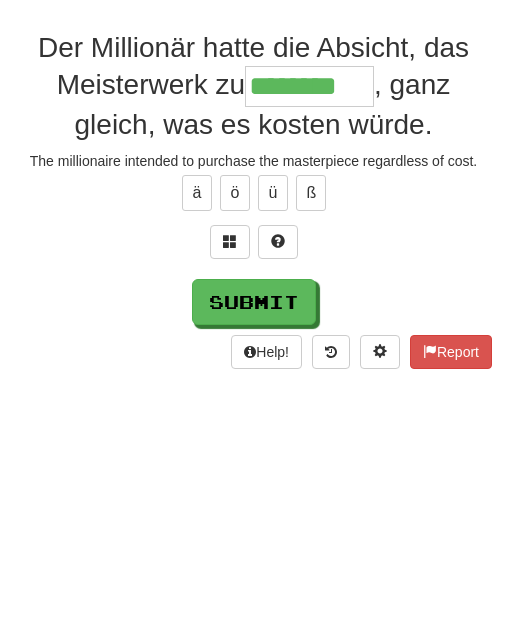type on "********" 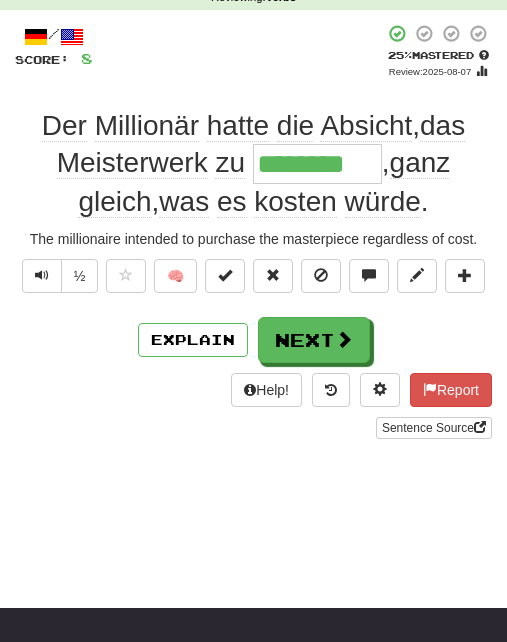 scroll, scrollTop: 82, scrollLeft: 0, axis: vertical 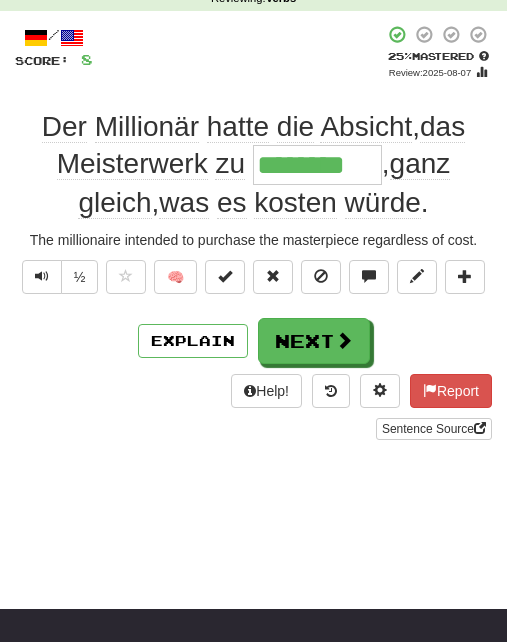 click on "Next" at bounding box center [314, 342] 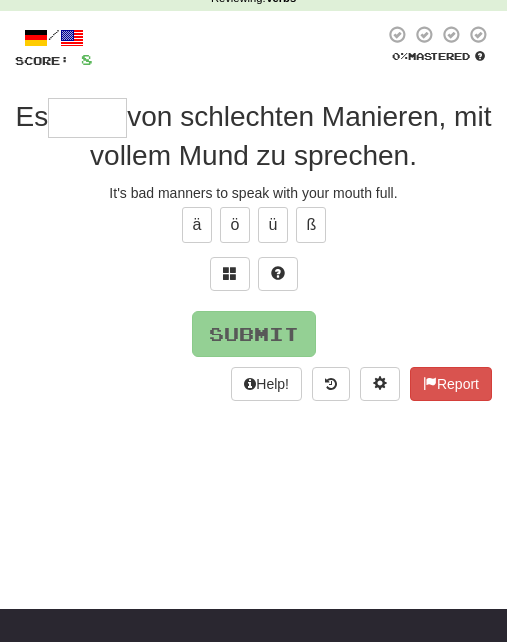 scroll, scrollTop: 82, scrollLeft: 0, axis: vertical 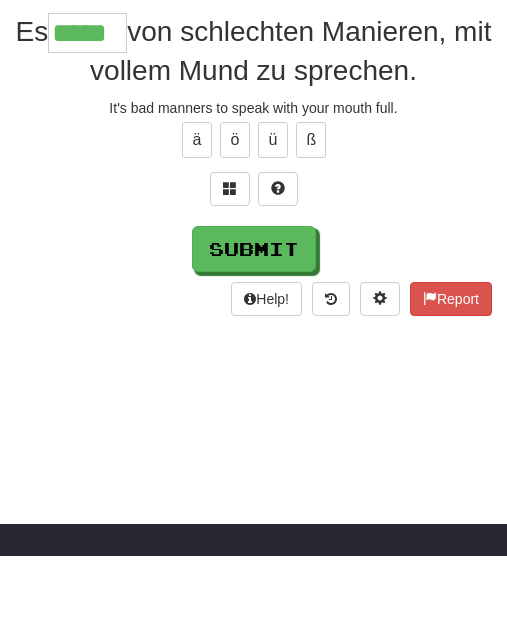 type on "*****" 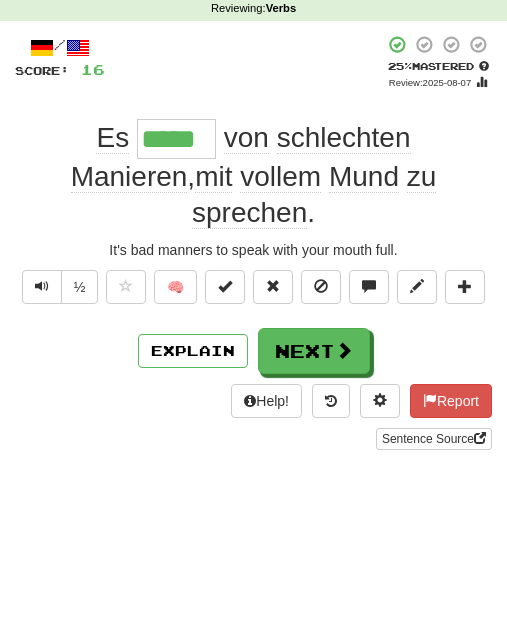 scroll, scrollTop: 73, scrollLeft: 0, axis: vertical 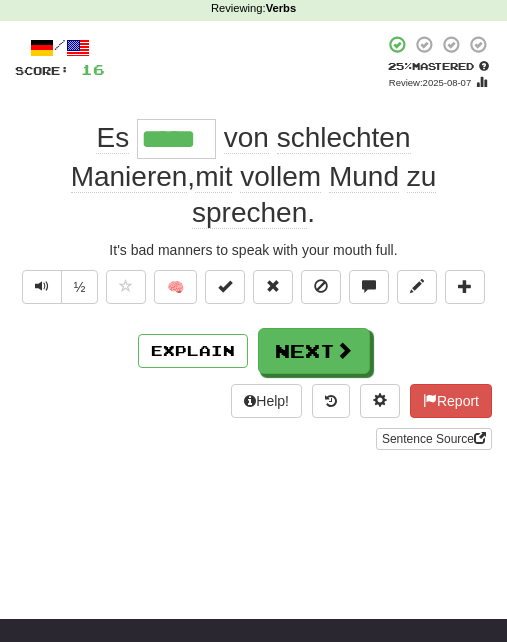 click at bounding box center [344, 350] 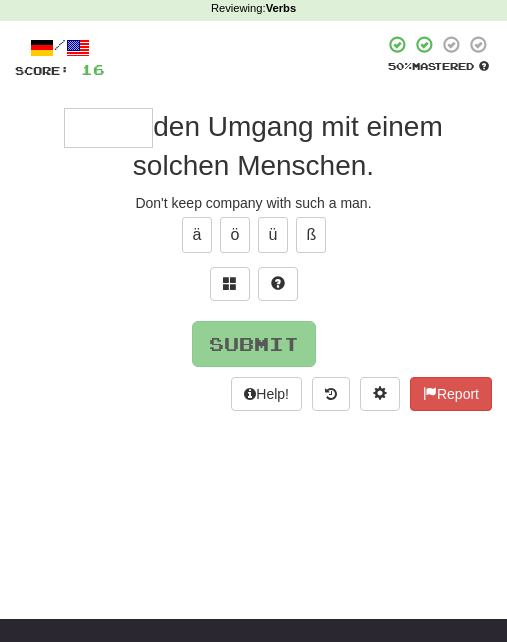 type on "*" 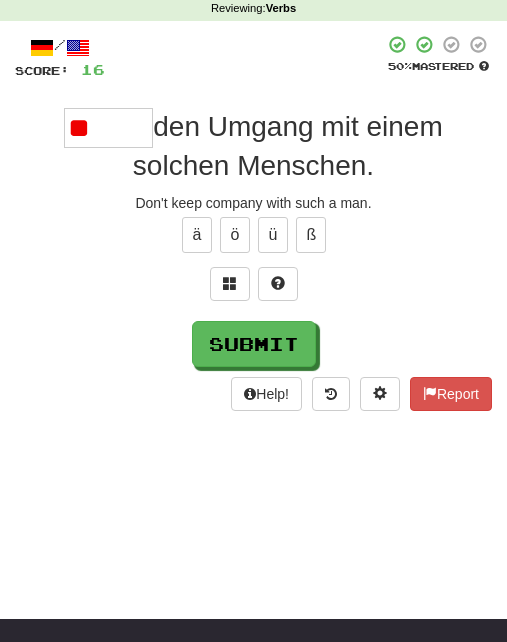 type on "*" 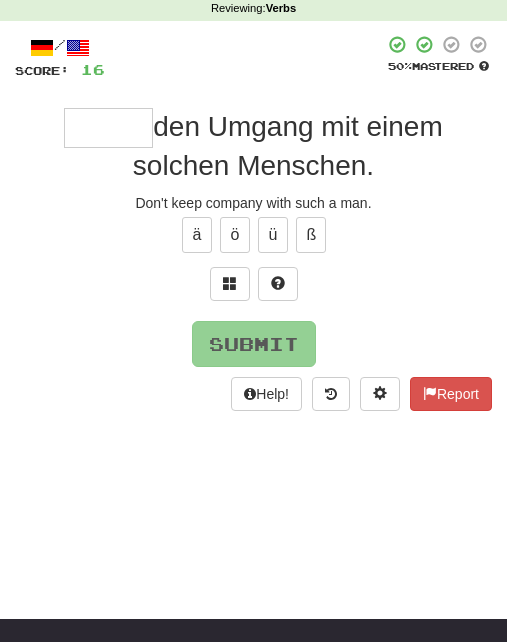 type on "*" 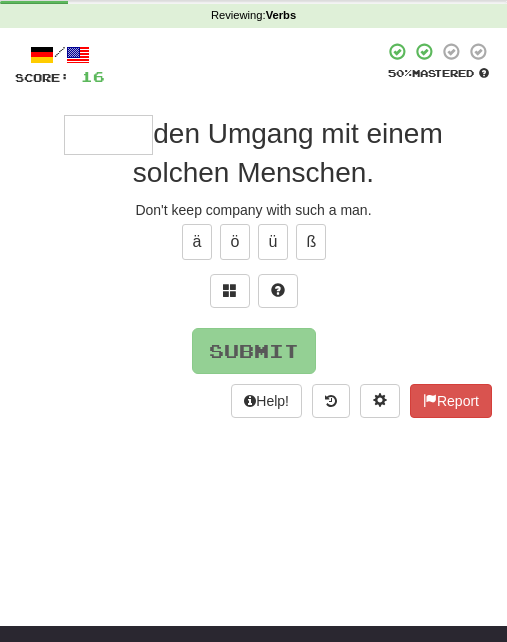 click at bounding box center (278, 291) 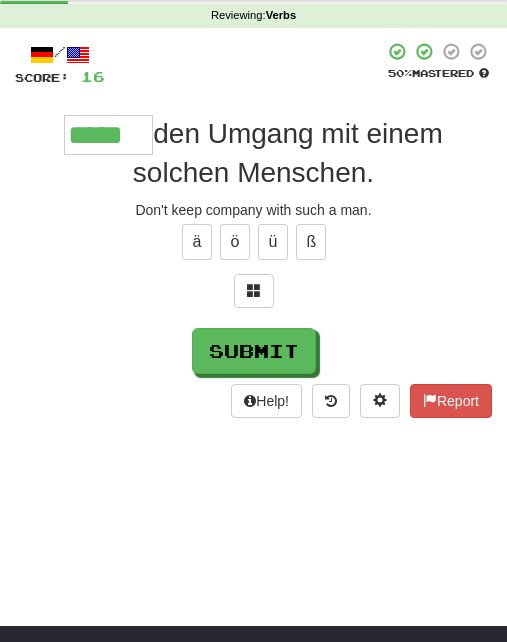 type on "*****" 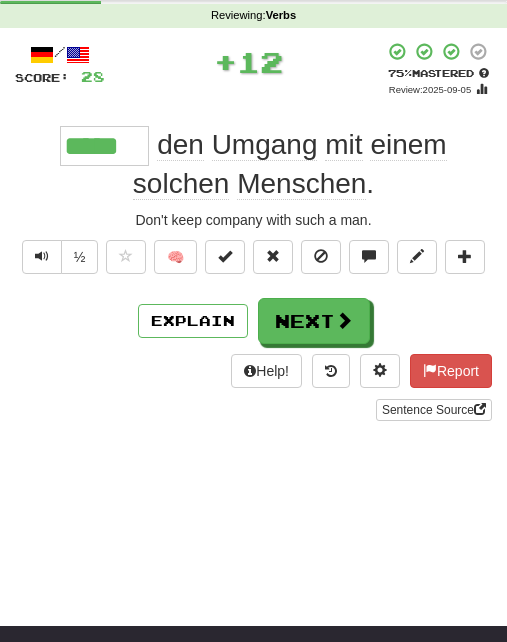 click on "Next" at bounding box center [314, 321] 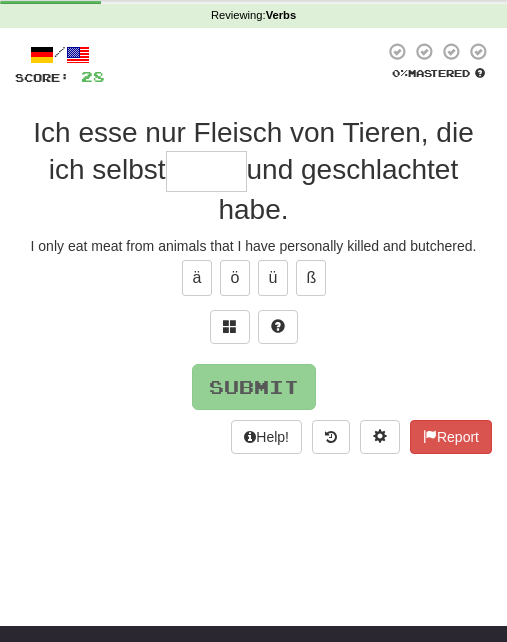 type on "*" 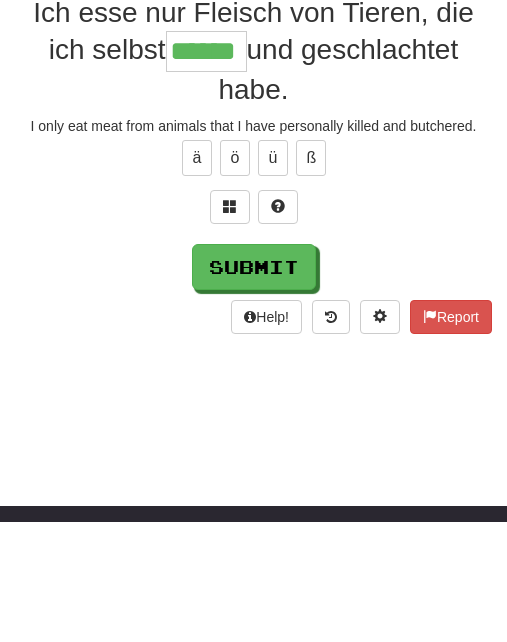 type on "******" 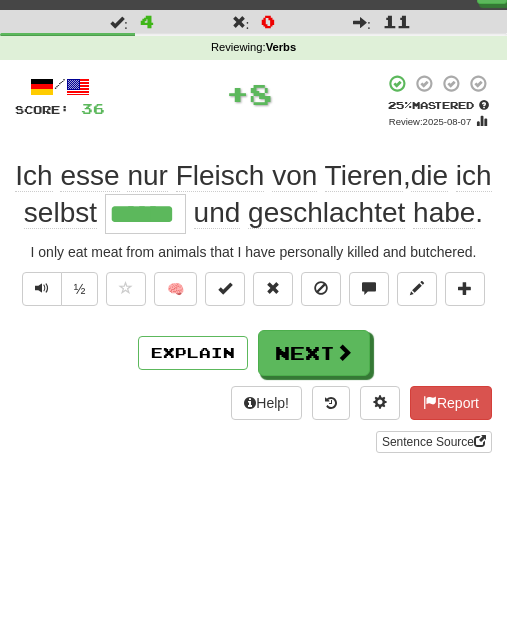 scroll, scrollTop: 32, scrollLeft: 0, axis: vertical 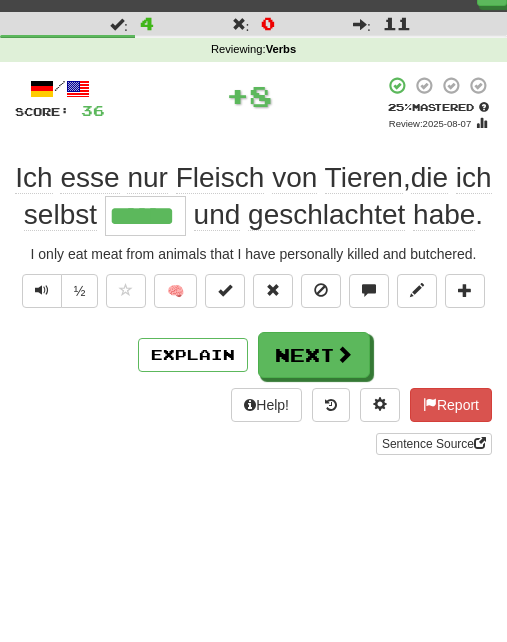 click at bounding box center (344, 354) 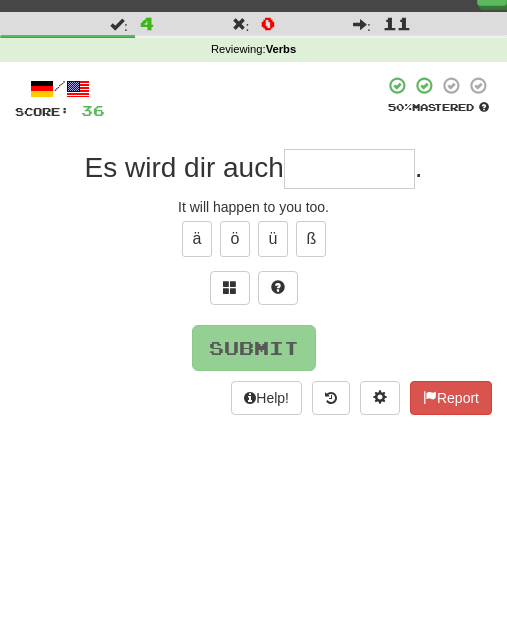 type on "*" 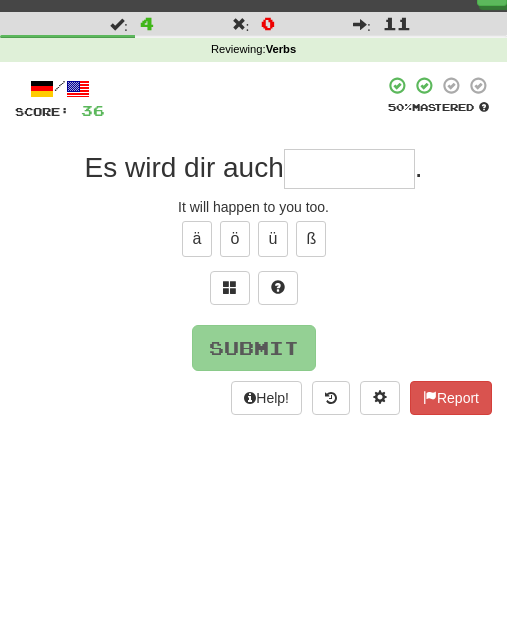 type on "*" 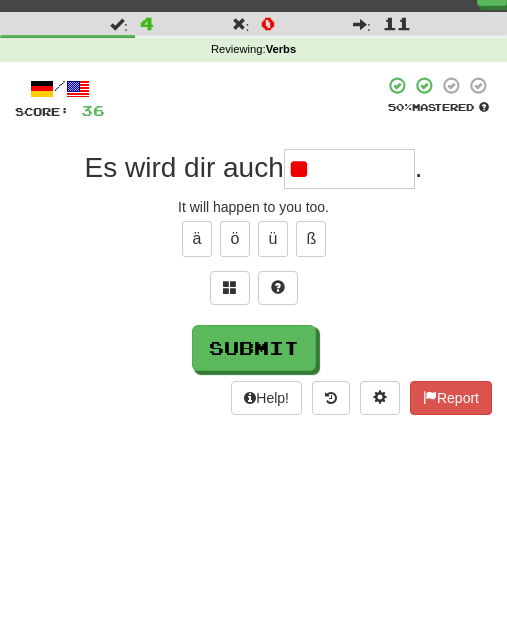 type on "*" 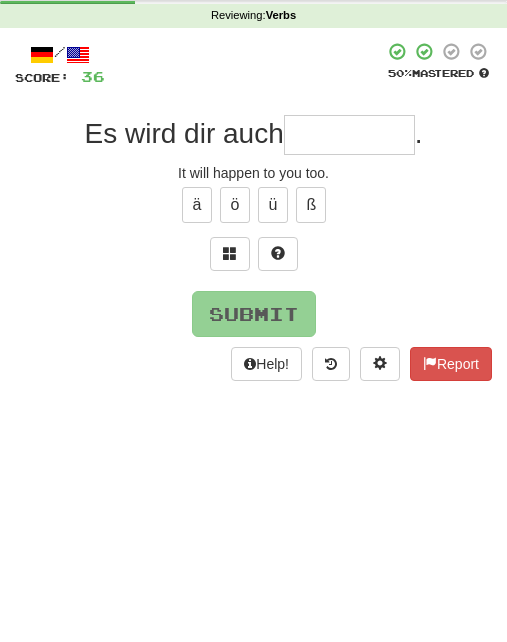 click at bounding box center [278, 288] 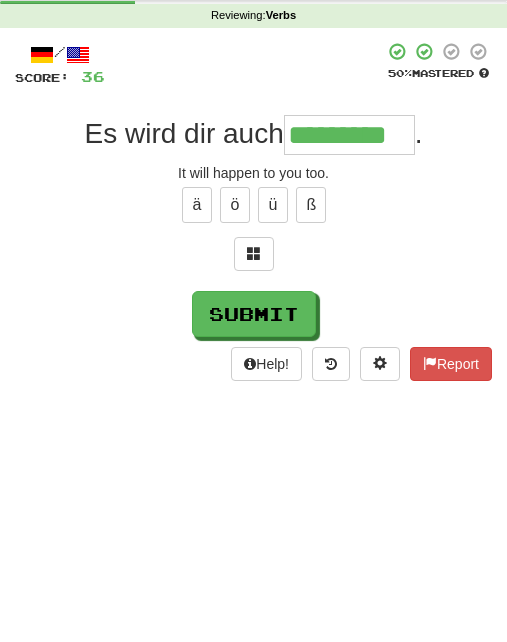 type on "*********" 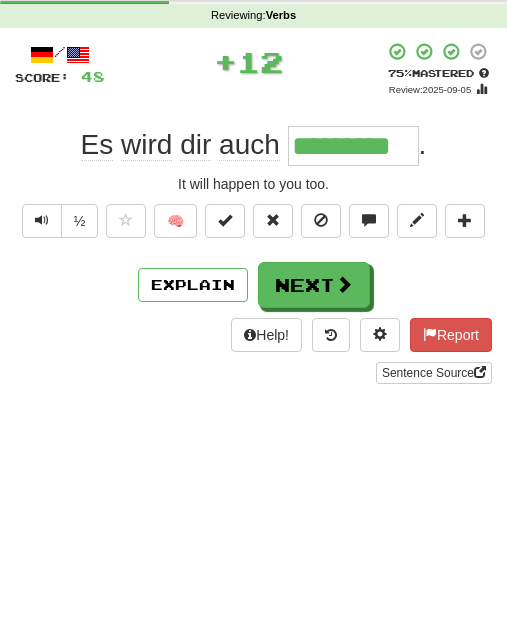 scroll, scrollTop: 66, scrollLeft: 0, axis: vertical 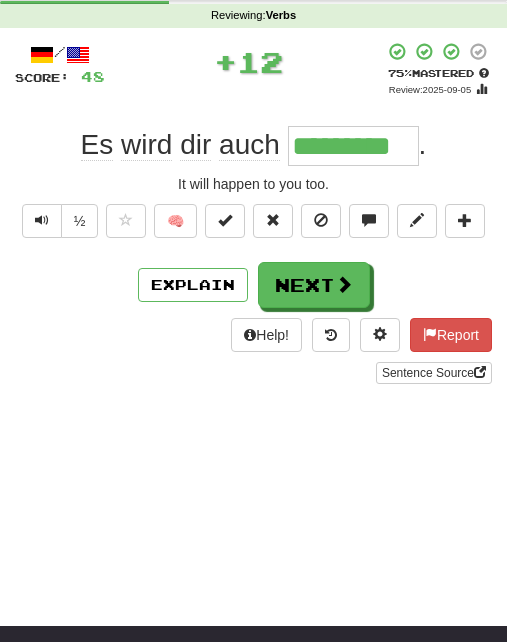 click at bounding box center [344, 284] 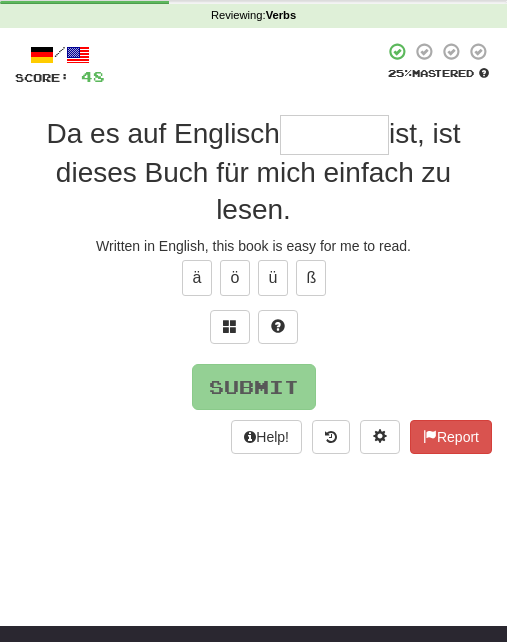 type on "*" 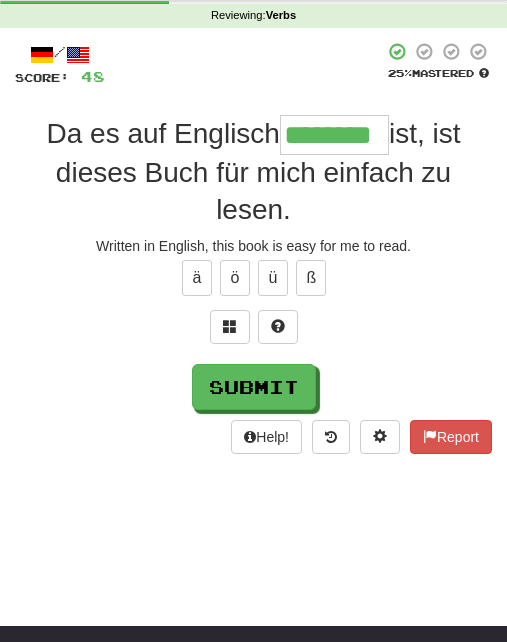 type on "********" 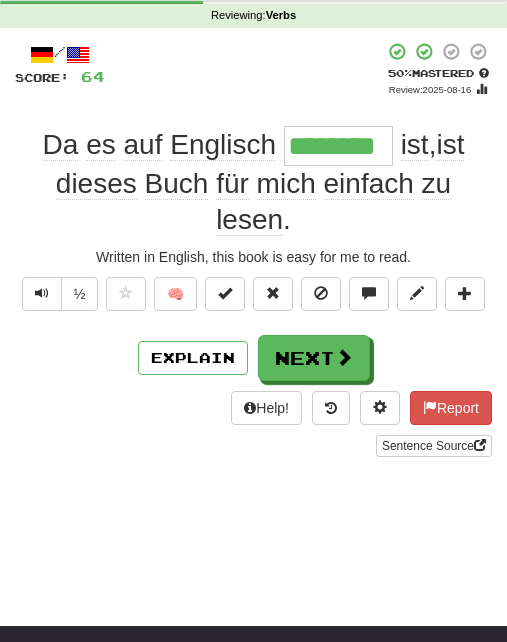 click on "Next" at bounding box center (314, 358) 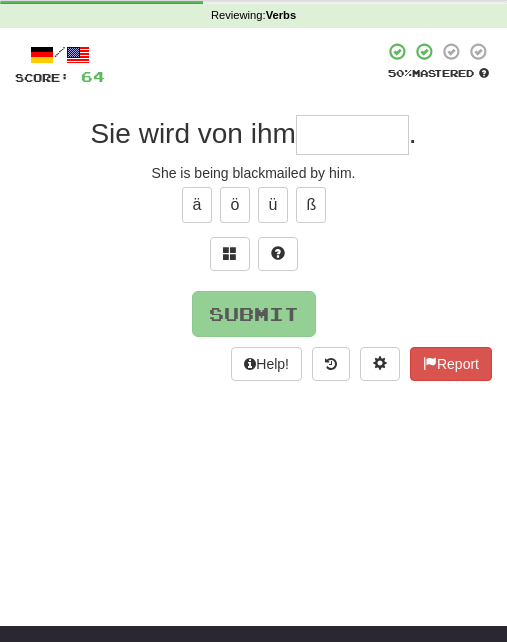 type on "*" 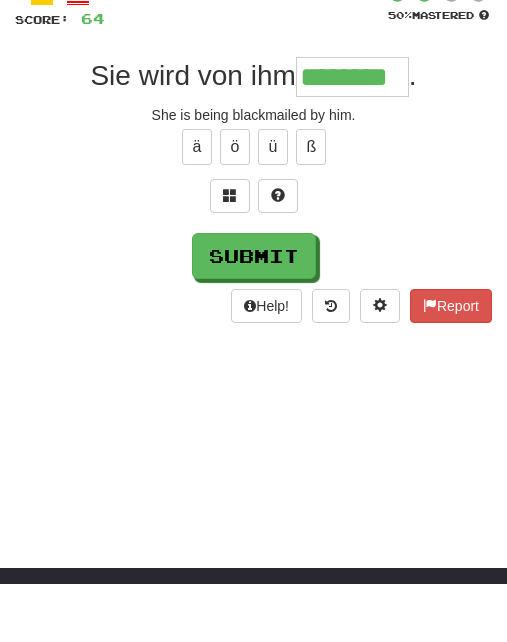 type on "********" 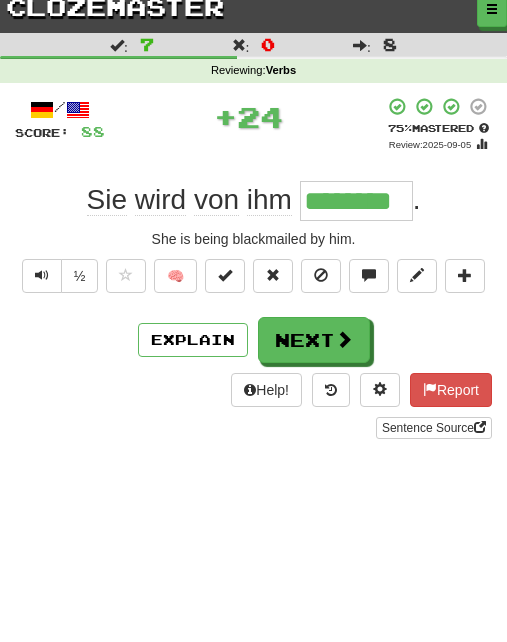 scroll, scrollTop: 11, scrollLeft: 0, axis: vertical 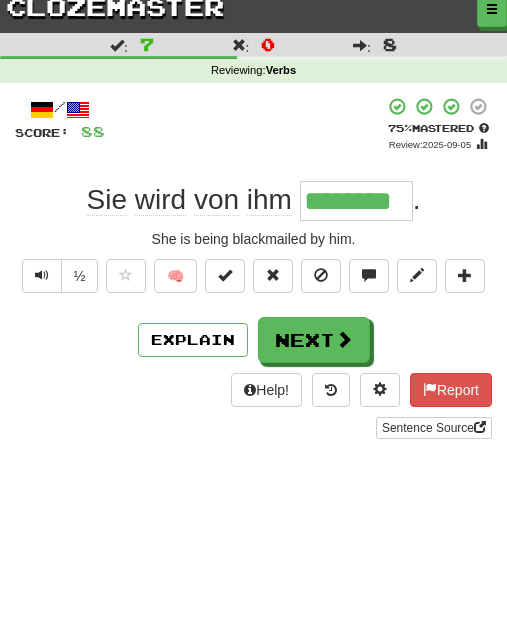 click on "Next" at bounding box center [314, 340] 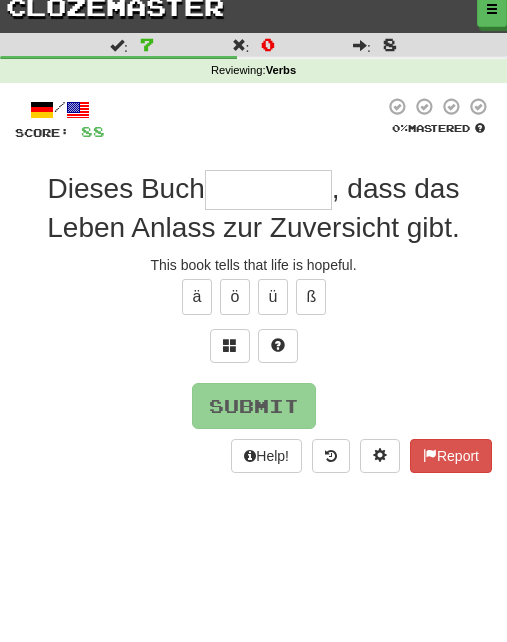 scroll, scrollTop: 10, scrollLeft: 0, axis: vertical 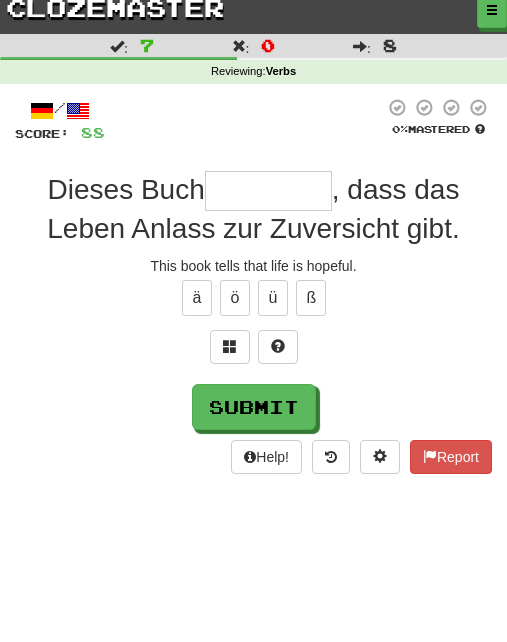 type on "*" 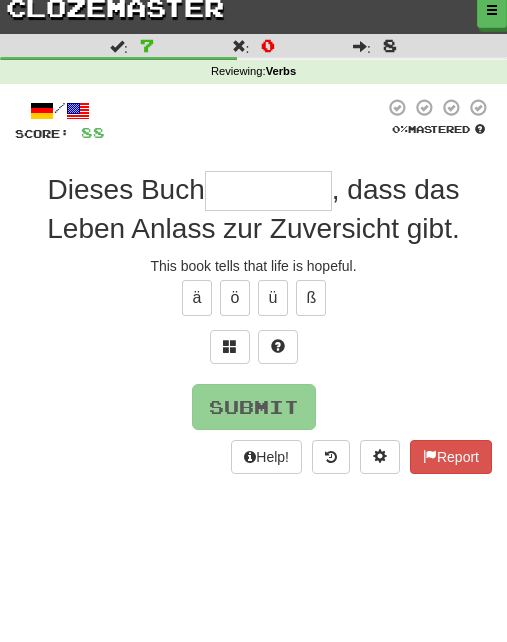 type on "*" 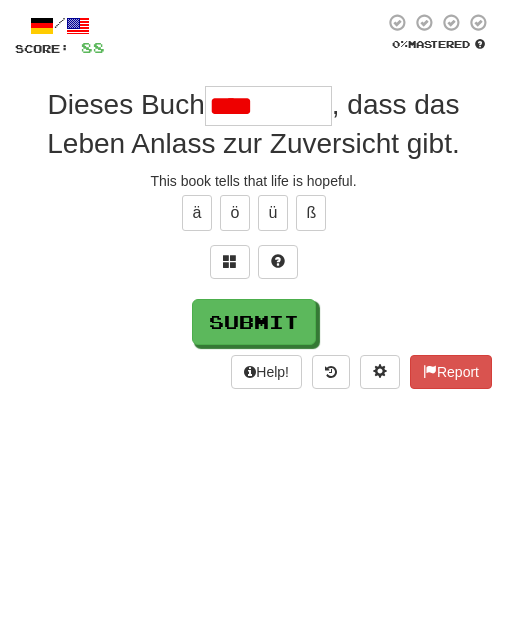 click at bounding box center [278, 346] 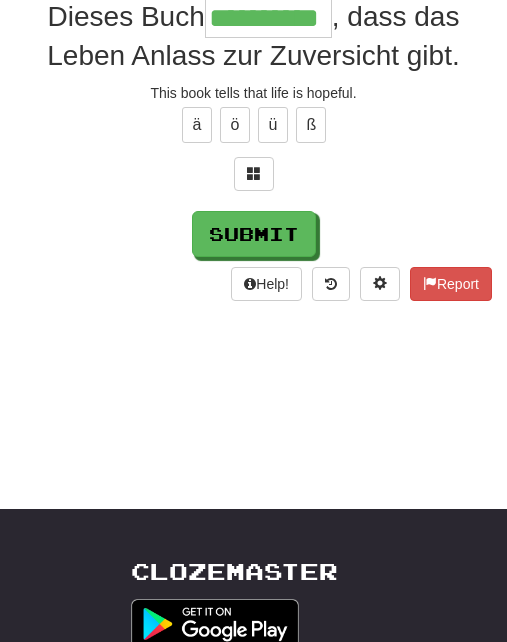 scroll, scrollTop: 183, scrollLeft: 0, axis: vertical 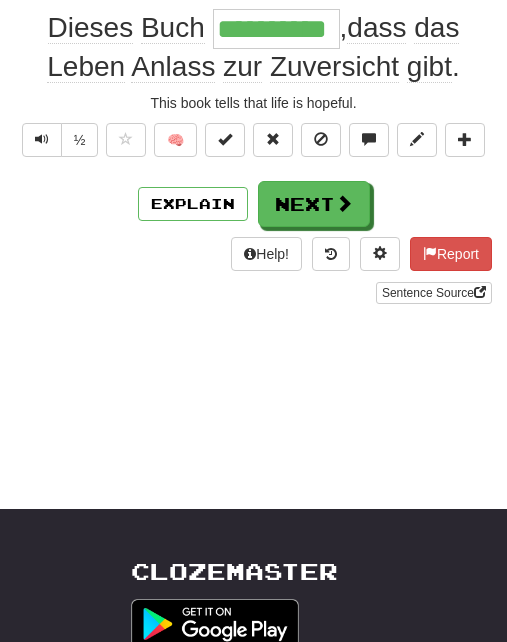 click on "Explain" at bounding box center (193, 204) 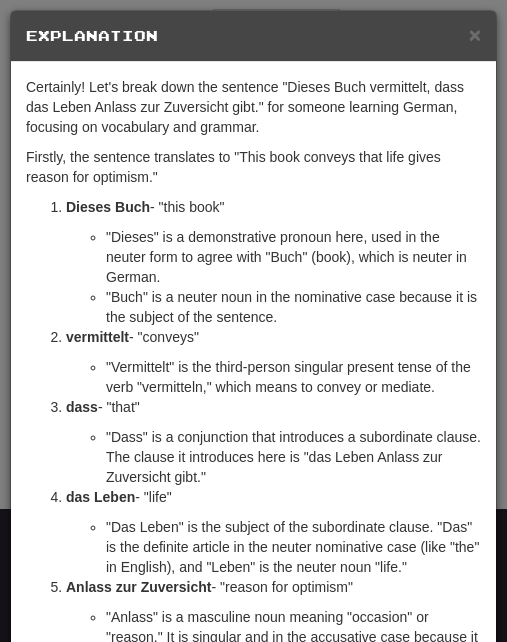 scroll, scrollTop: 0, scrollLeft: 0, axis: both 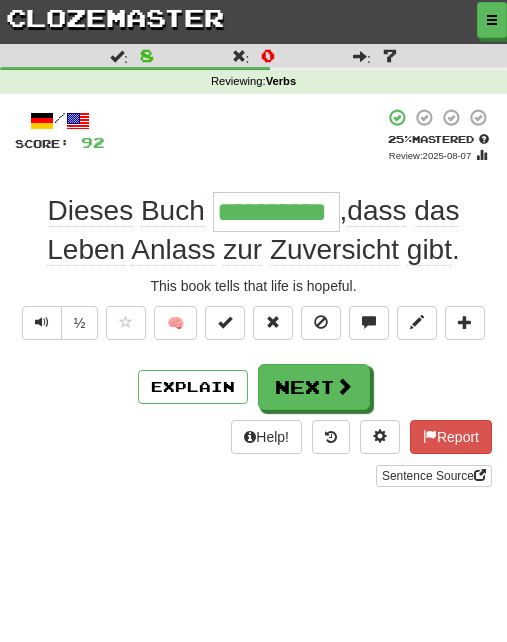click at bounding box center (344, 386) 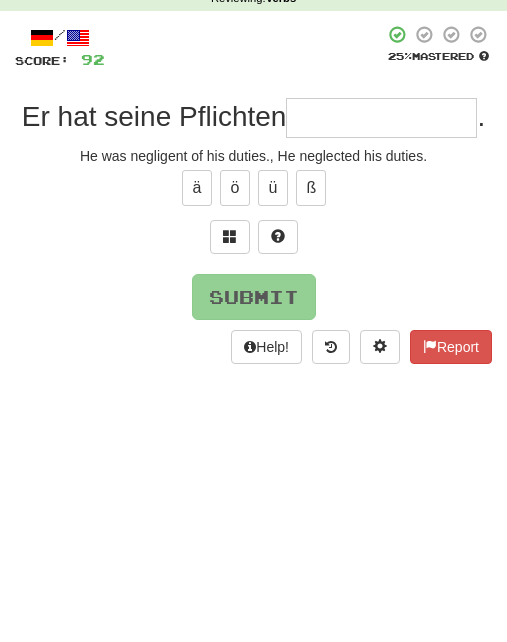 type on "*" 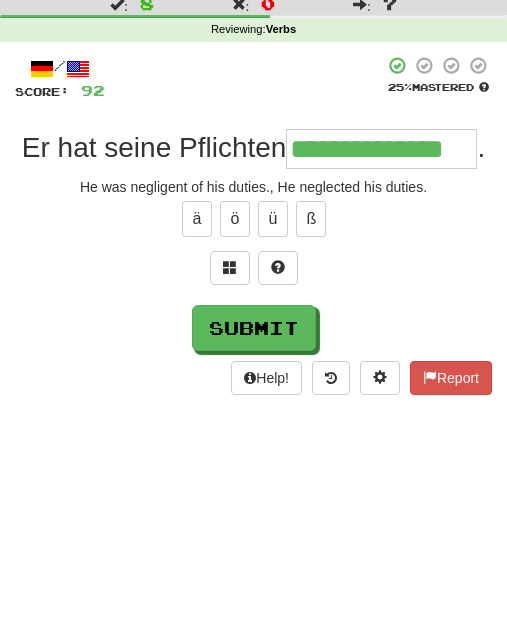 scroll, scrollTop: 52, scrollLeft: 0, axis: vertical 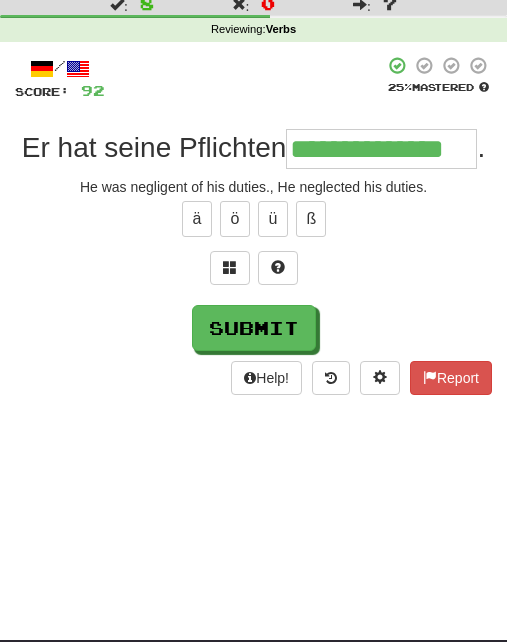 type on "**********" 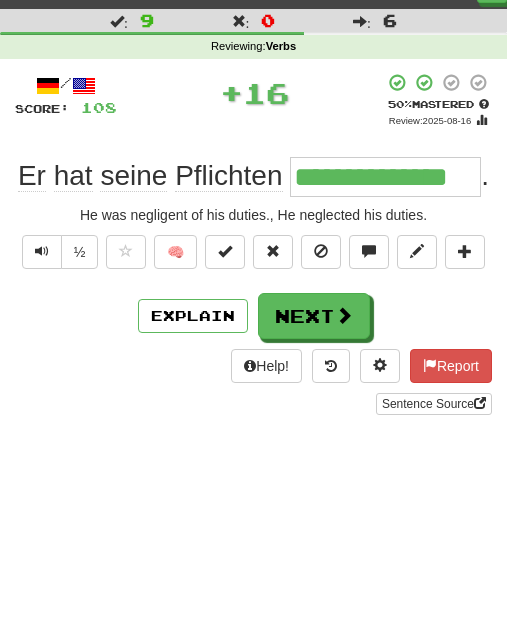 scroll, scrollTop: 36, scrollLeft: 0, axis: vertical 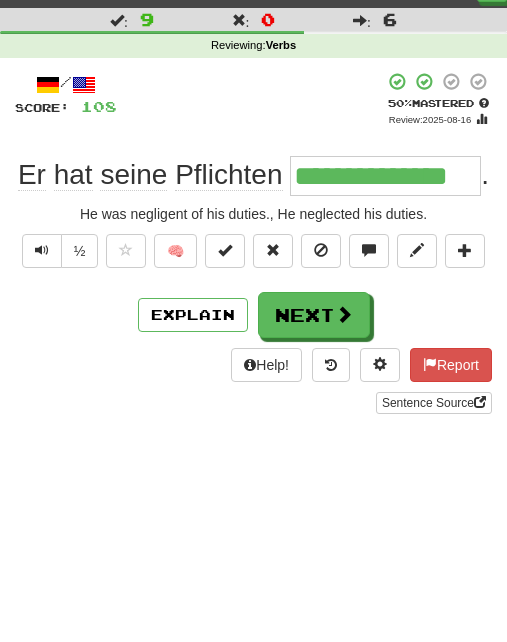click on "Next" at bounding box center (314, 315) 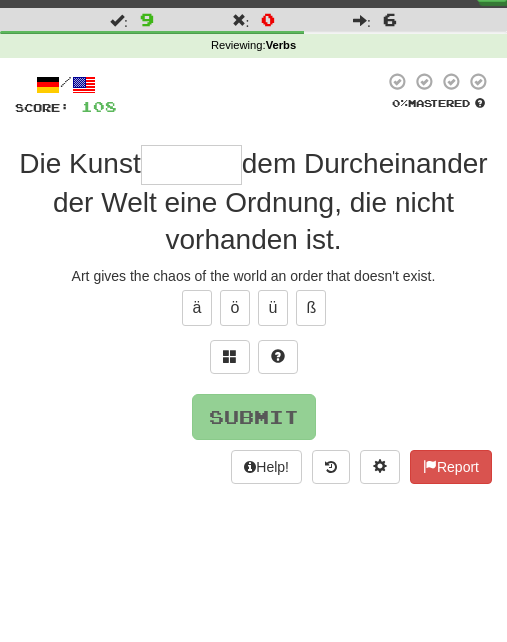 scroll, scrollTop: 33, scrollLeft: 0, axis: vertical 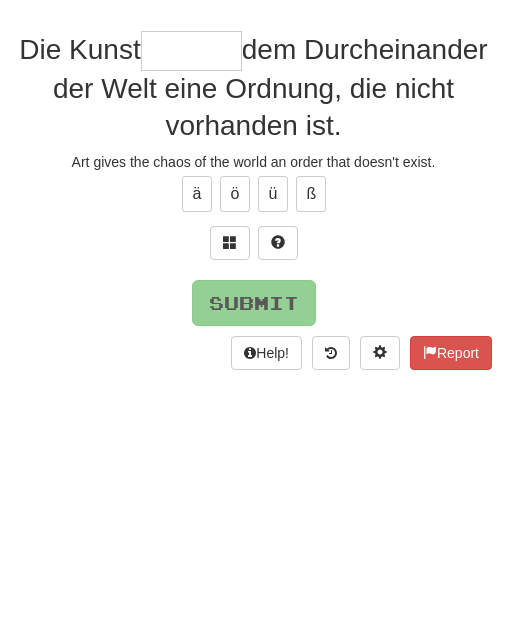type on "*" 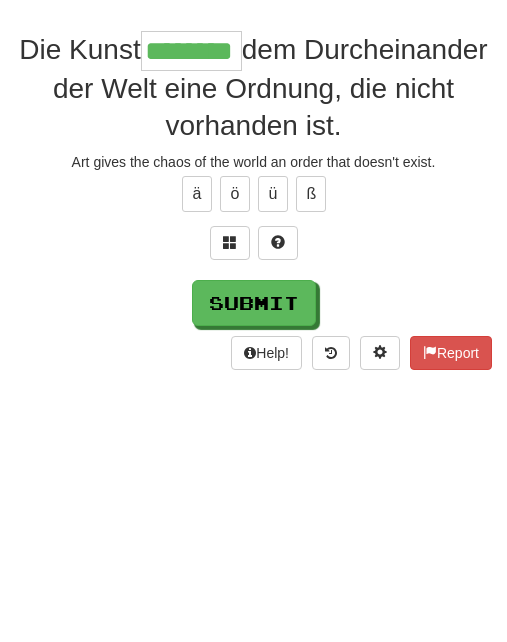 type on "********" 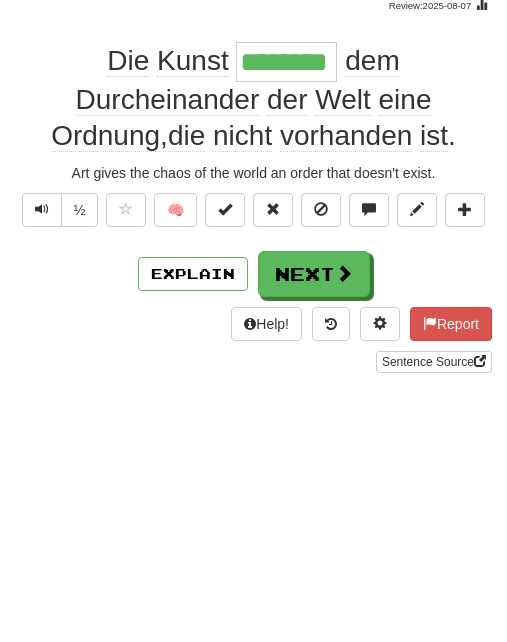 scroll, scrollTop: 150, scrollLeft: 0, axis: vertical 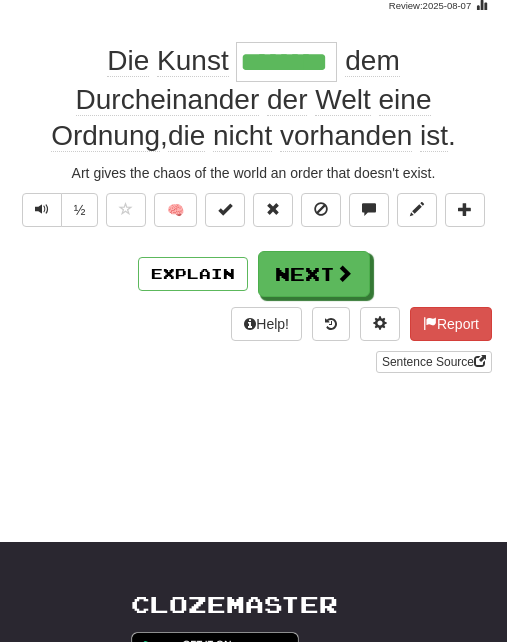 click on "Next" at bounding box center [314, 274] 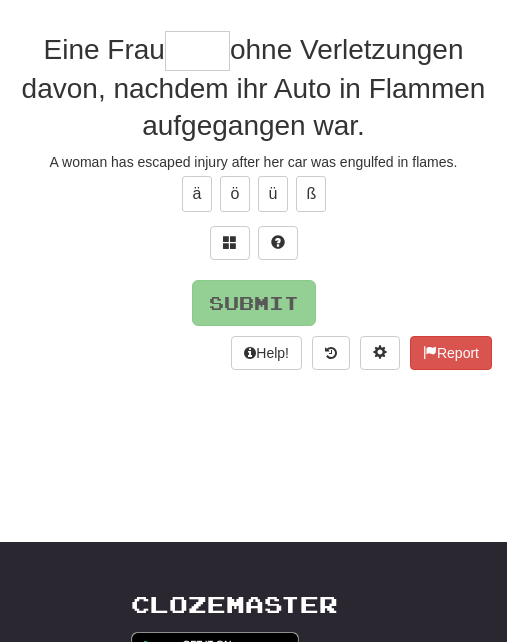 type on "*" 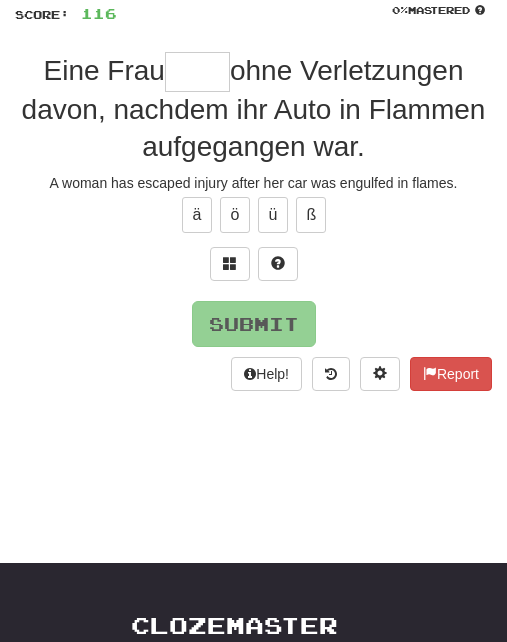 click at bounding box center [278, 263] 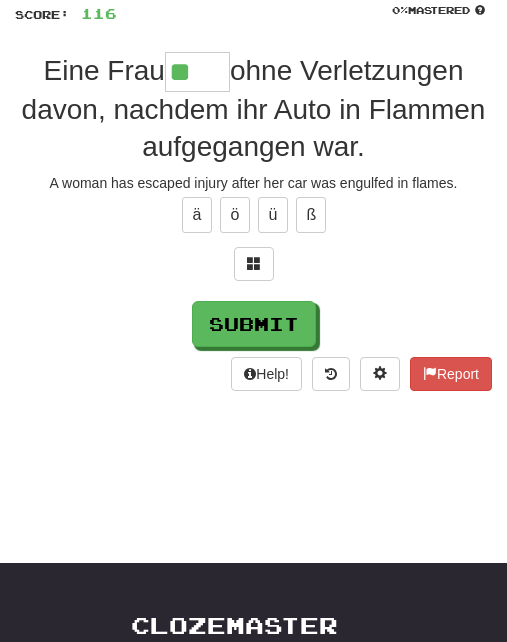 click at bounding box center (254, 263) 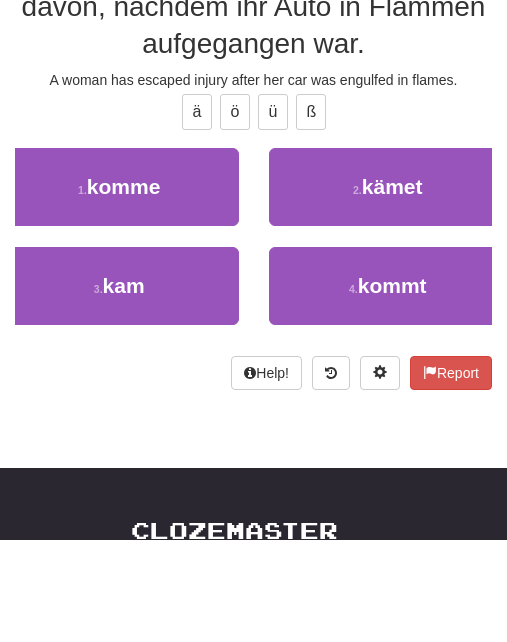 click on "2 .  kämet" at bounding box center (388, 290) 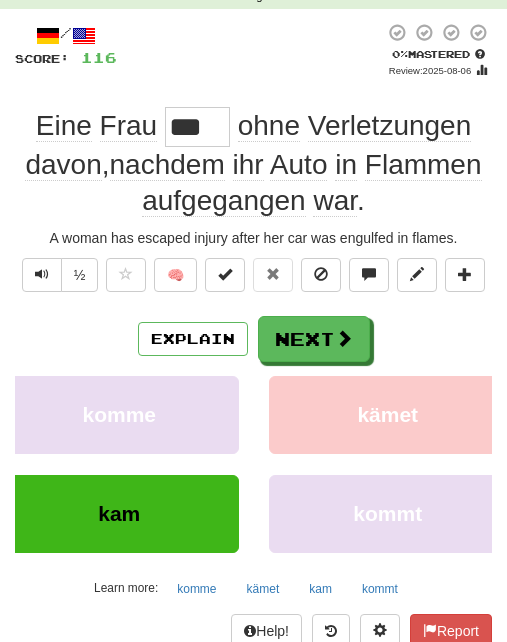 scroll, scrollTop: 83, scrollLeft: 0, axis: vertical 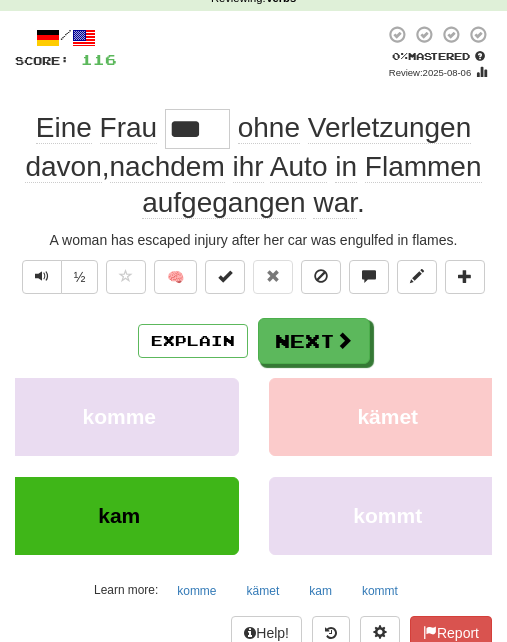 click on "Next" at bounding box center (314, 341) 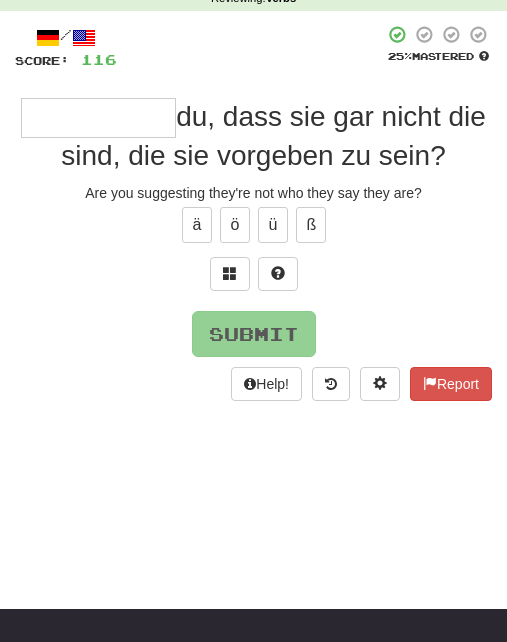 type on "*" 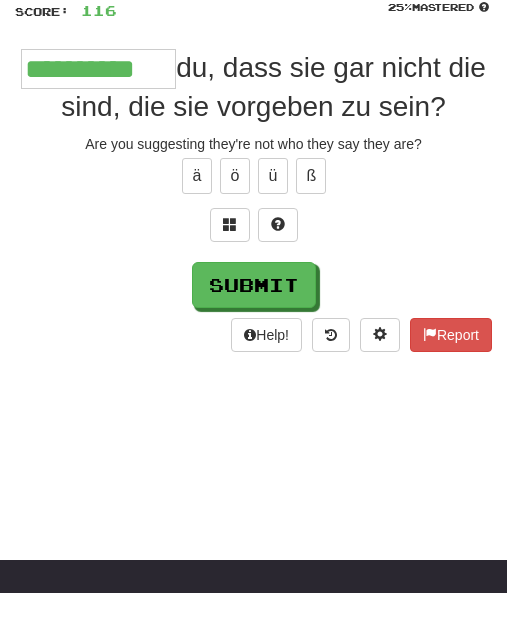 scroll, scrollTop: 132, scrollLeft: 0, axis: vertical 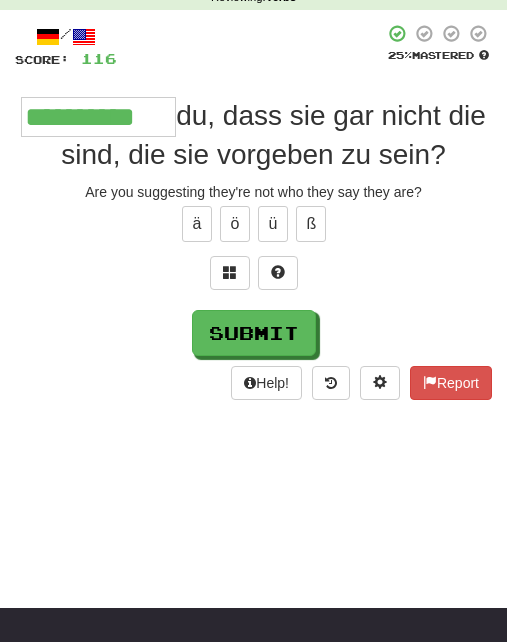 click on "Submit" at bounding box center (254, 333) 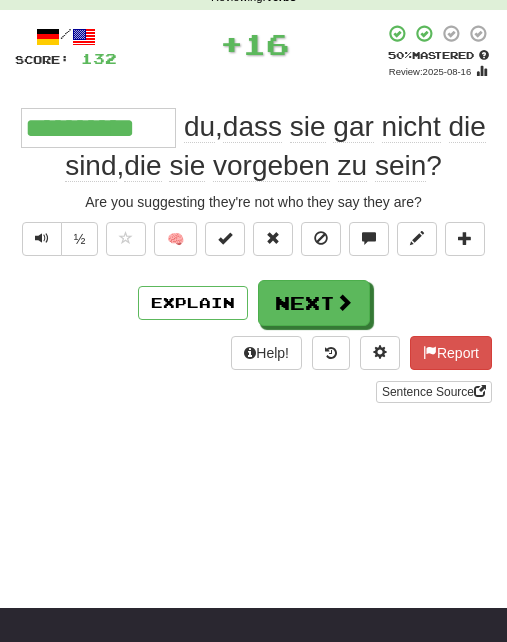 click on "Next" at bounding box center (314, 303) 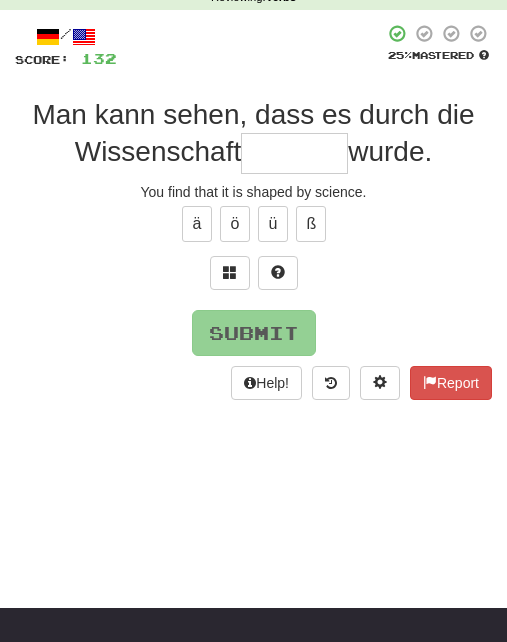 type on "*" 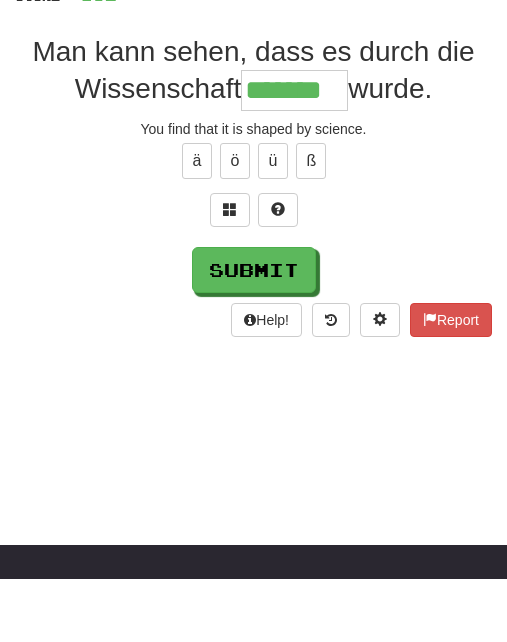 scroll, scrollTop: 147, scrollLeft: 0, axis: vertical 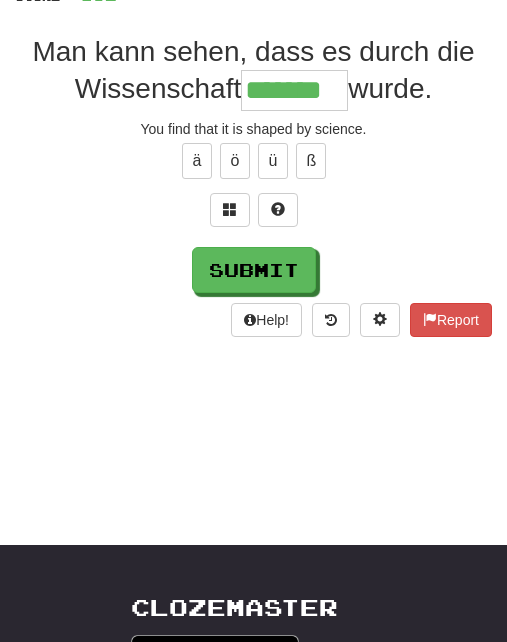 type on "*******" 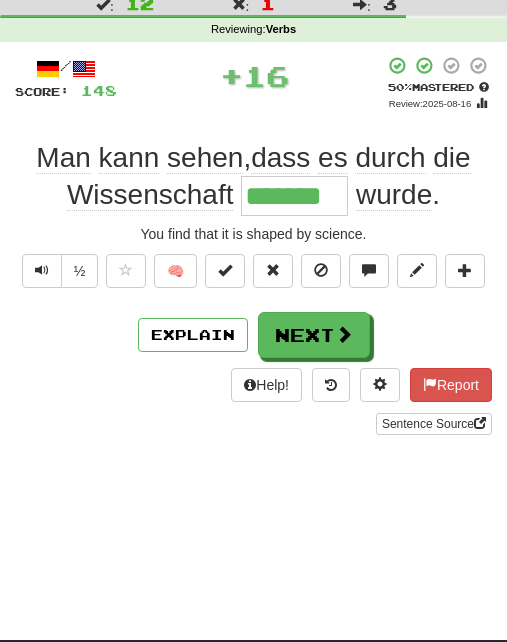 click on "Next" at bounding box center (314, 335) 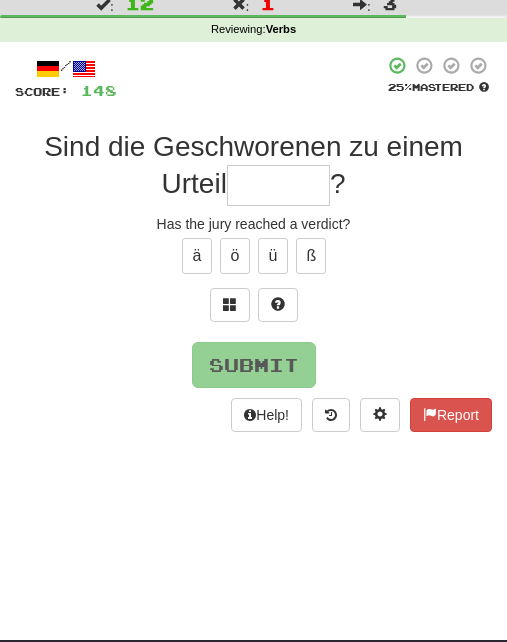scroll, scrollTop: 51, scrollLeft: 0, axis: vertical 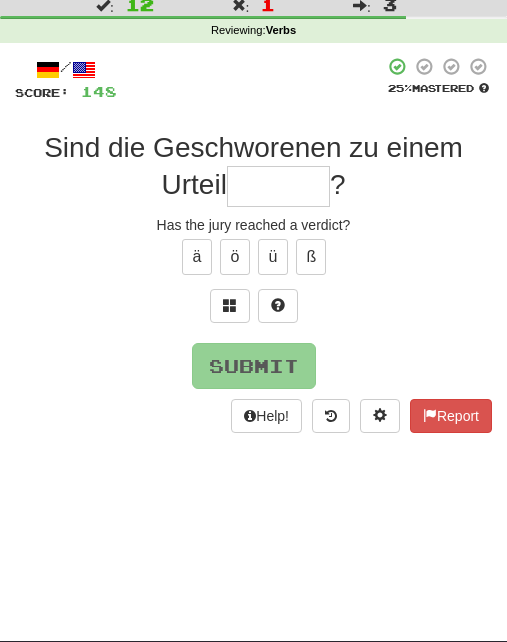 type on "*" 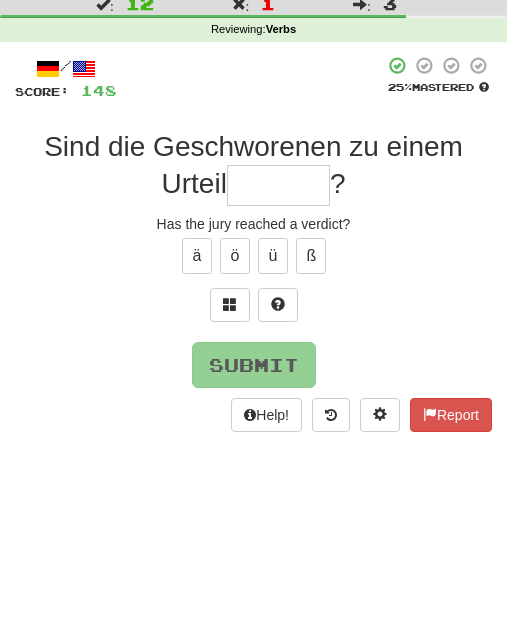 scroll, scrollTop: 3, scrollLeft: 0, axis: vertical 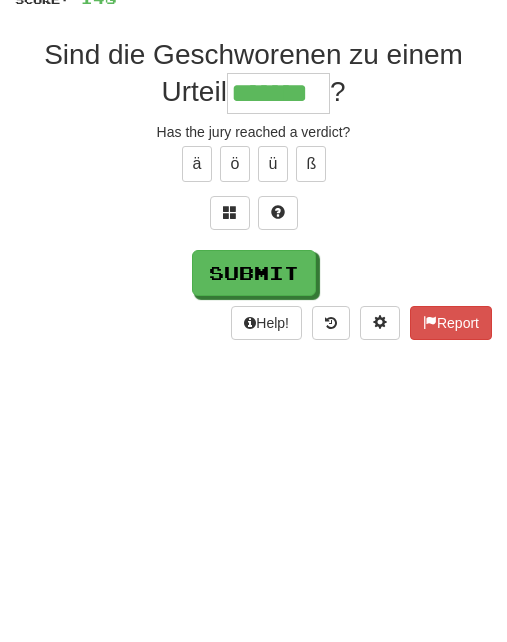 type on "*******" 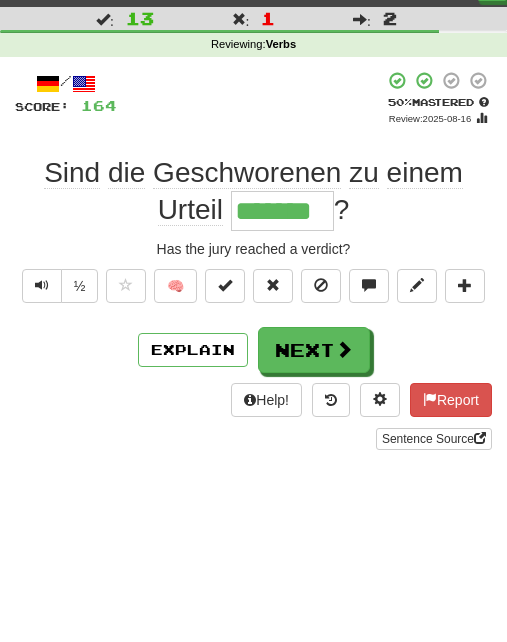 scroll, scrollTop: 36, scrollLeft: 0, axis: vertical 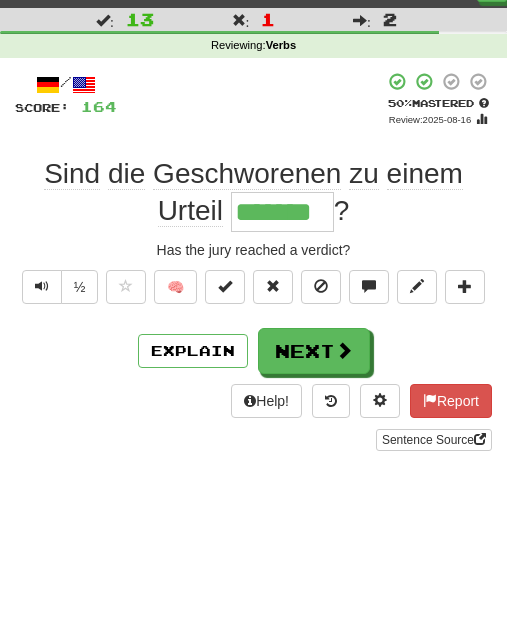 click at bounding box center [344, 350] 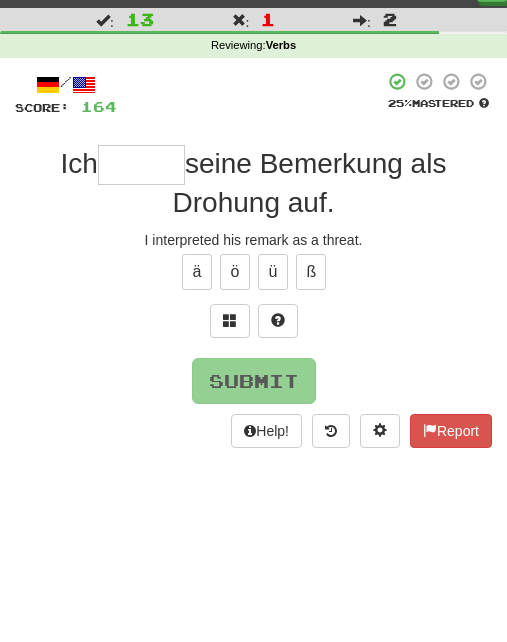type on "*" 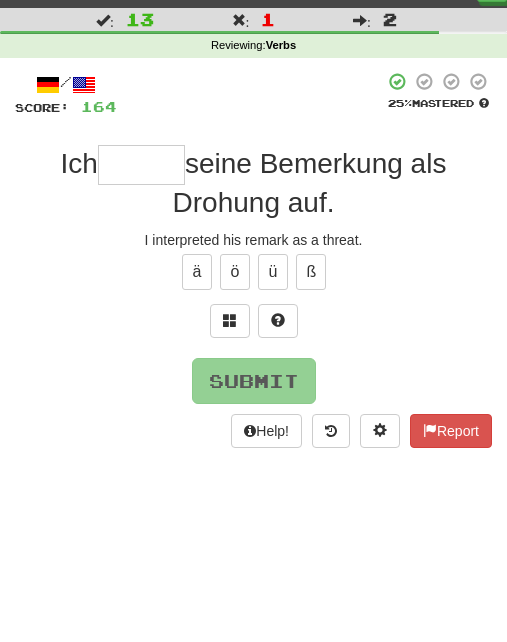 type on "*" 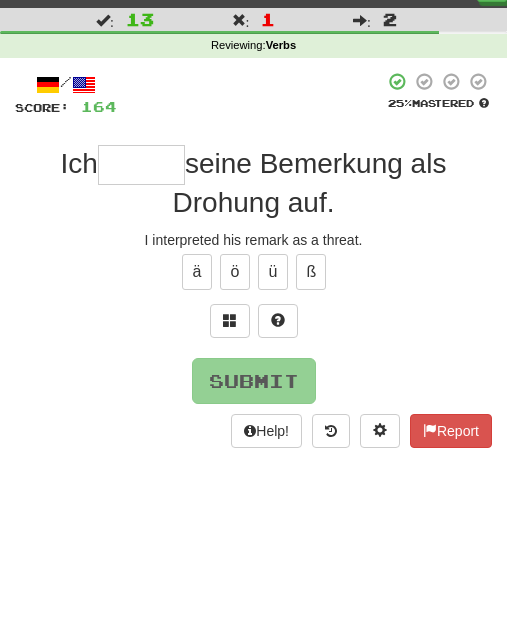 type on "*" 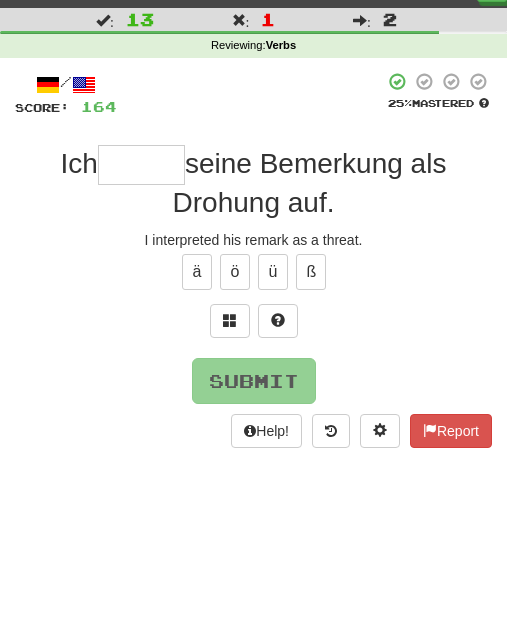 type on "*" 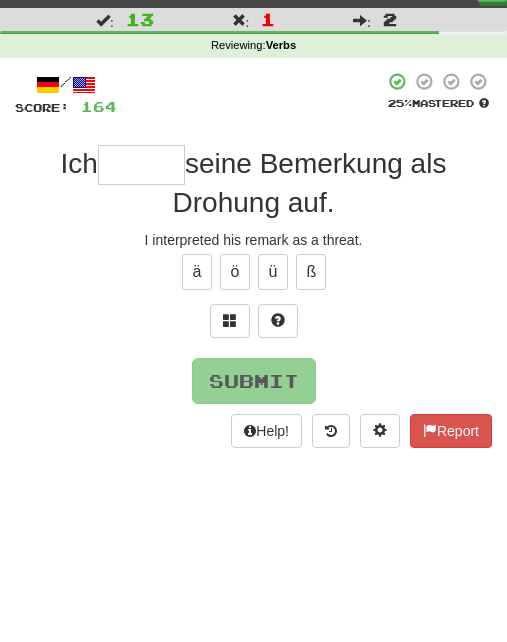 type on "*" 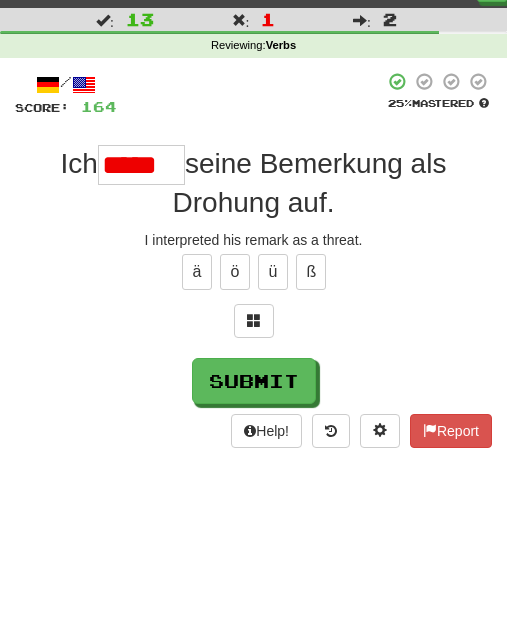 click on "*****" at bounding box center [141, 165] 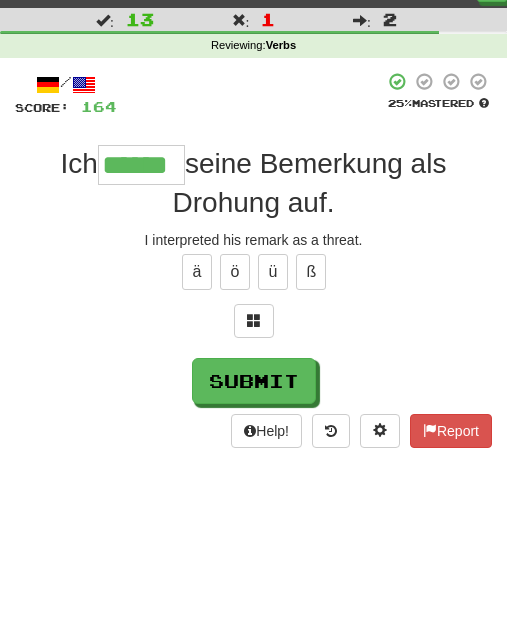 type on "******" 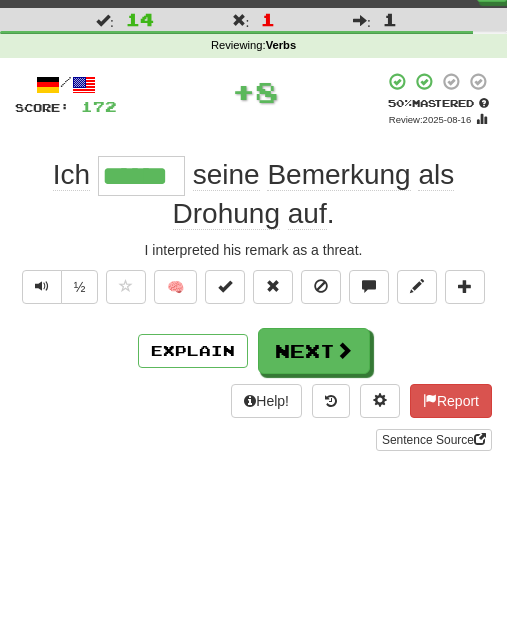 click on "Next" at bounding box center (314, 351) 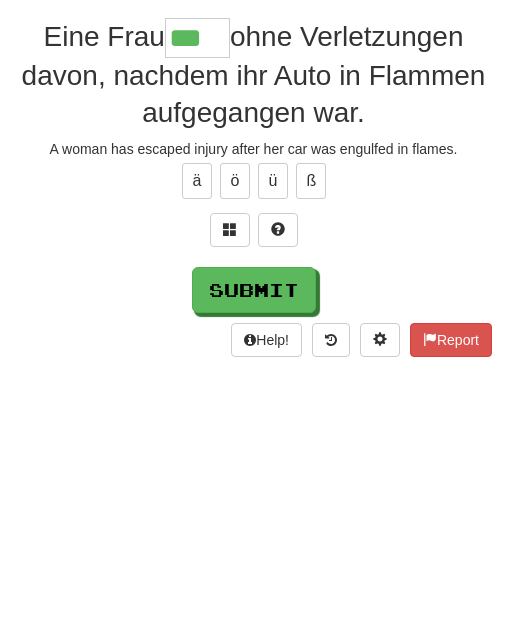 type on "***" 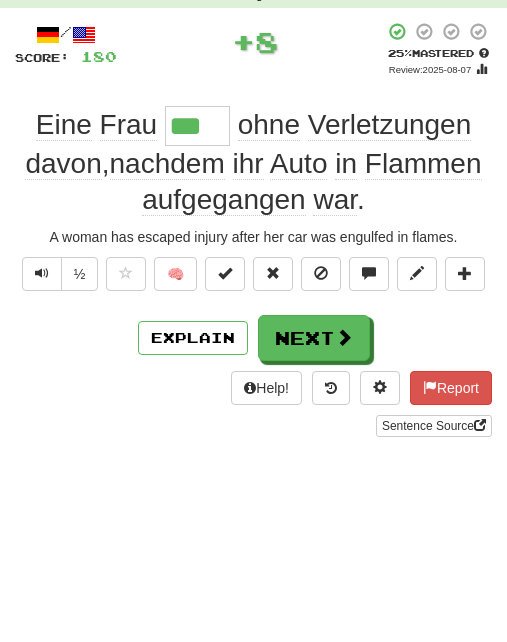 scroll, scrollTop: 86, scrollLeft: 0, axis: vertical 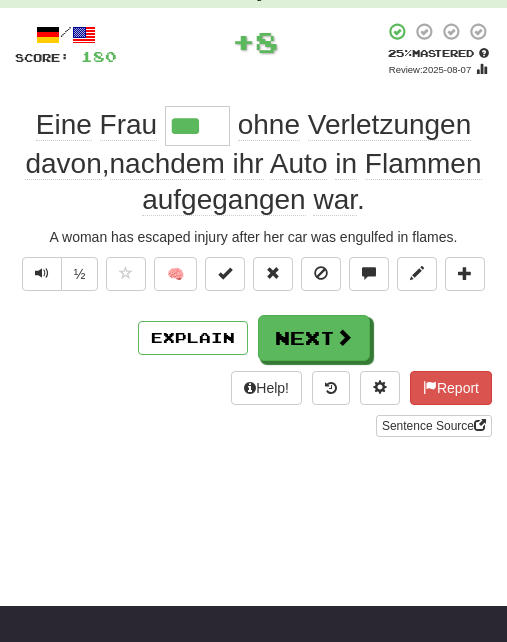 click at bounding box center [344, 337] 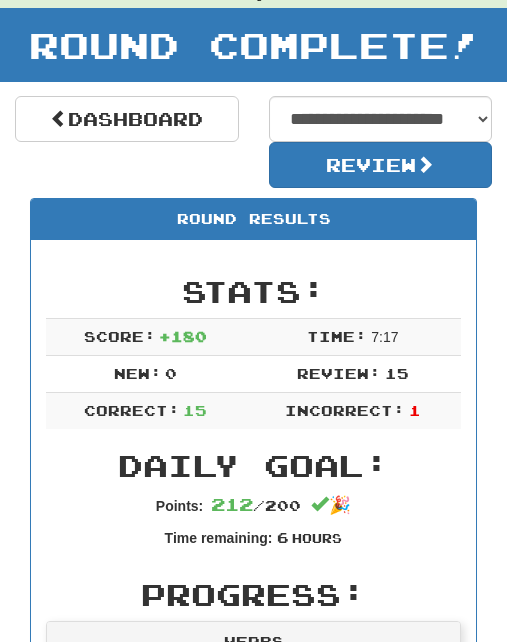click on "Dashboard" at bounding box center (127, 119) 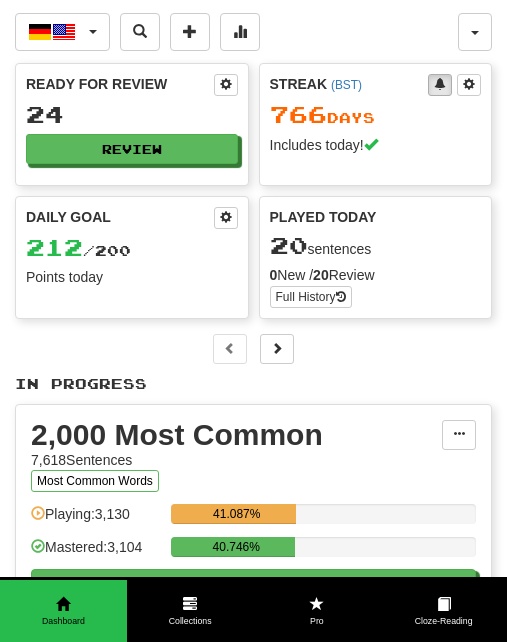 scroll, scrollTop: 0, scrollLeft: 0, axis: both 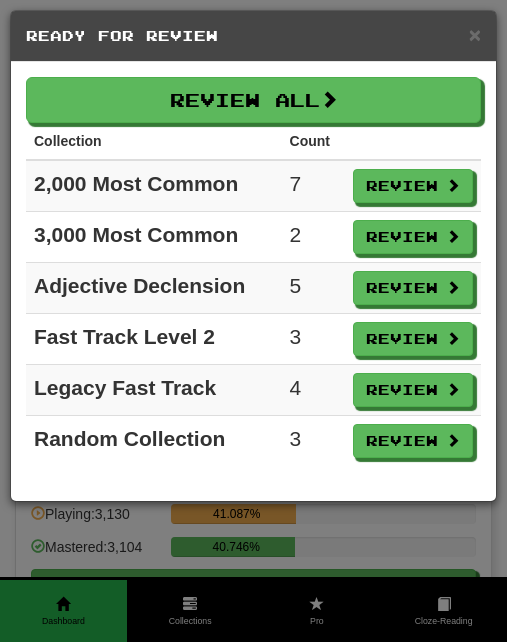 click on "Review" at bounding box center (413, 237) 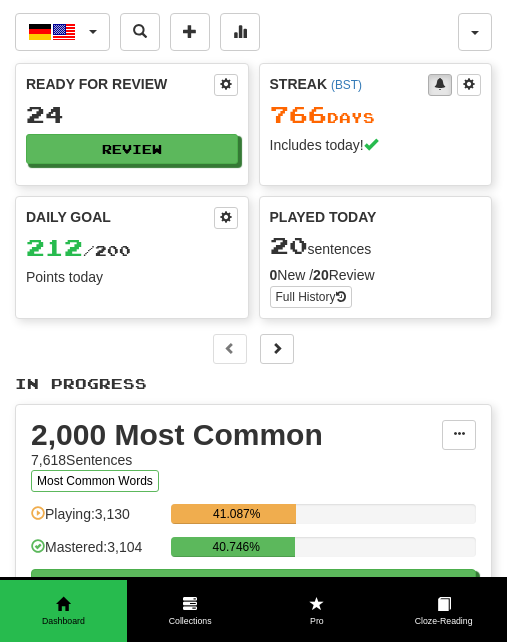 select on "**" 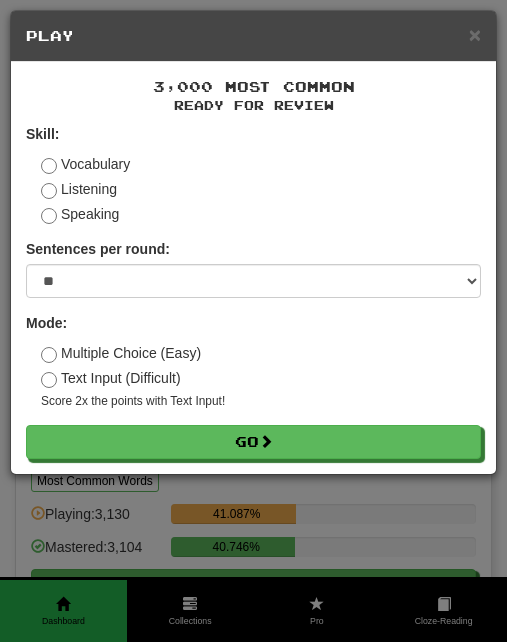 click on "Go" at bounding box center (253, 442) 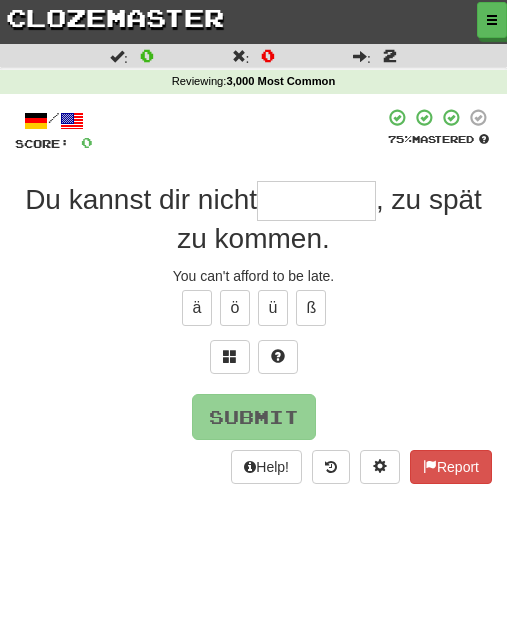 scroll, scrollTop: 0, scrollLeft: 0, axis: both 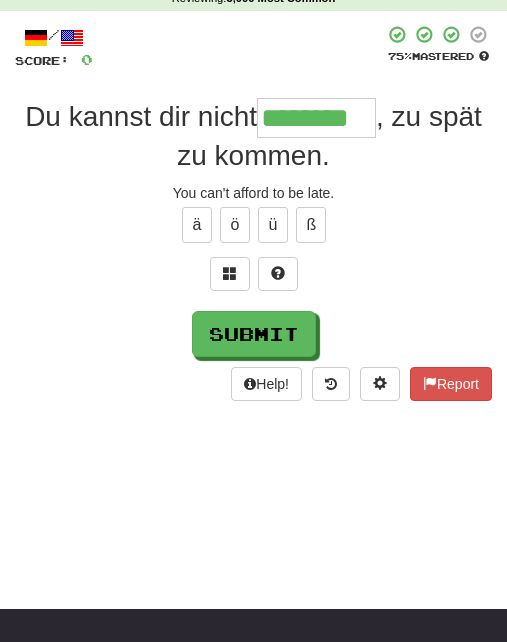 type on "********" 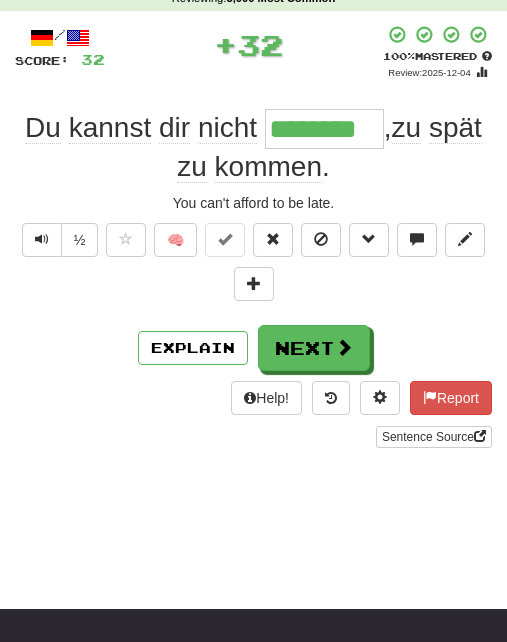 click at bounding box center [273, 240] 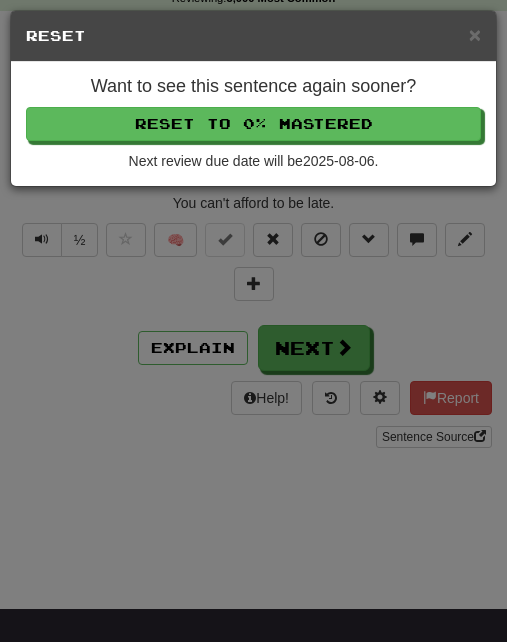click on "Reset to 0% Mastered" at bounding box center (253, 124) 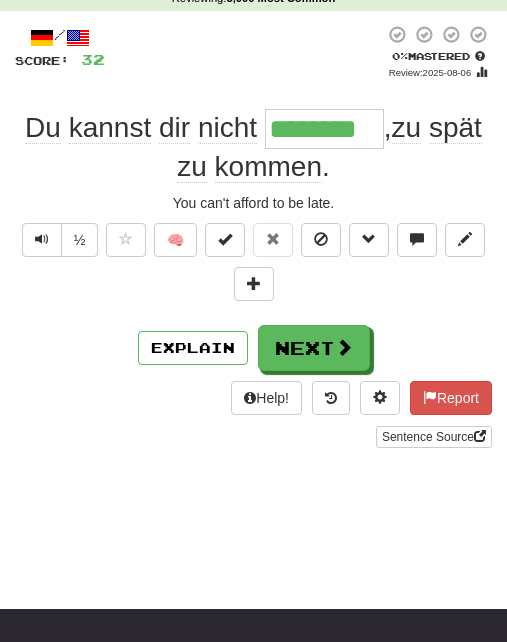 click on "Next" at bounding box center (314, 348) 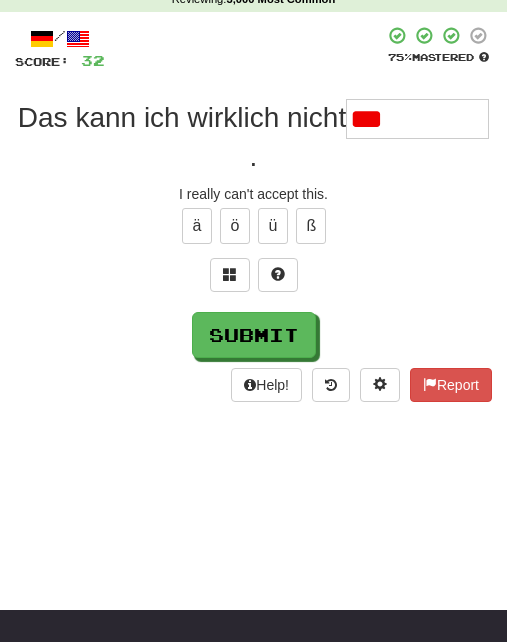 scroll, scrollTop: 78, scrollLeft: 0, axis: vertical 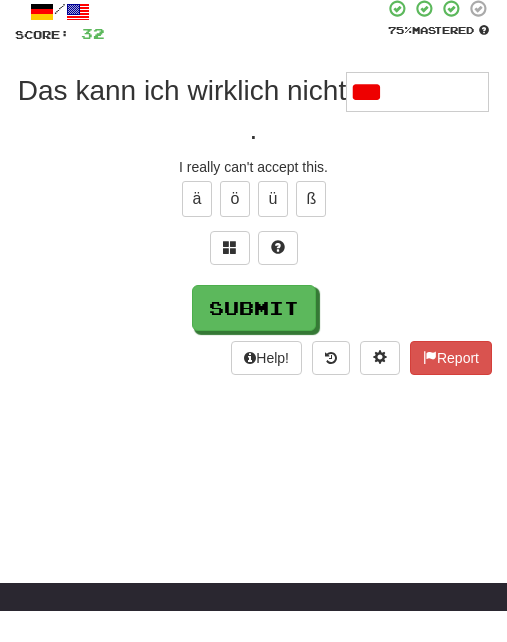 click at bounding box center [278, 279] 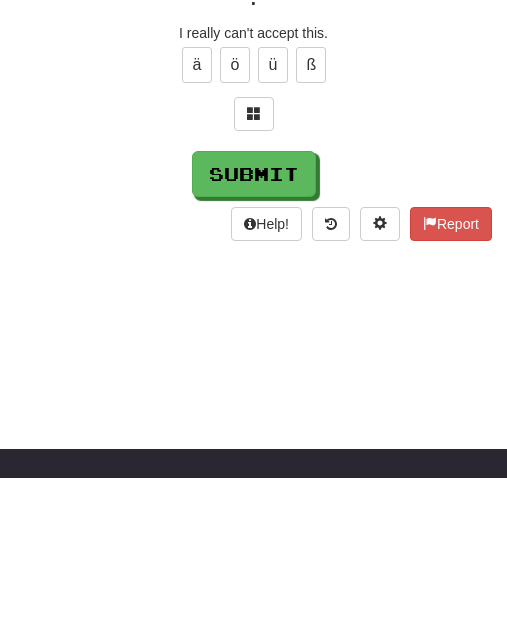 type on "********" 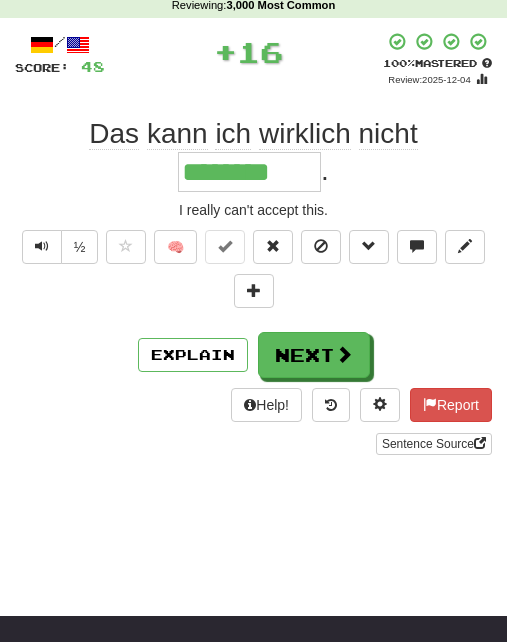 scroll, scrollTop: 76, scrollLeft: 0, axis: vertical 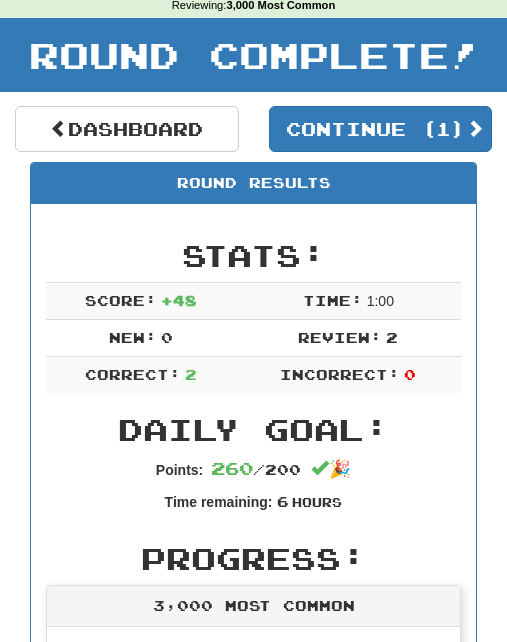 click on "Dashboard" at bounding box center [127, 129] 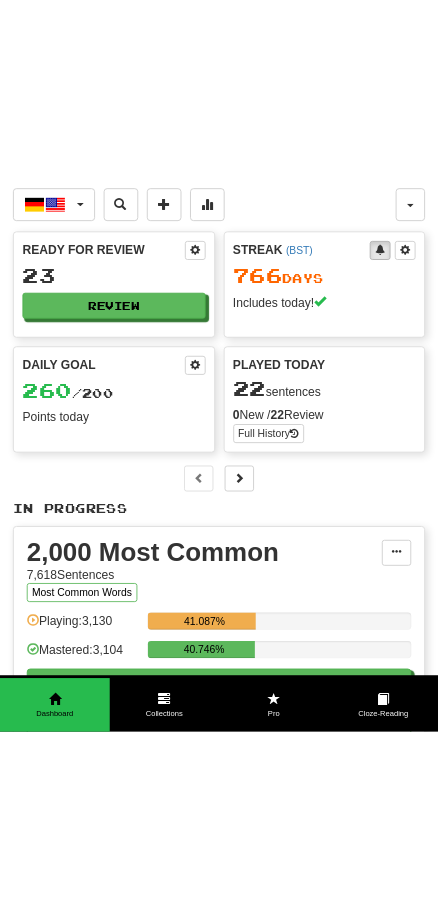 scroll, scrollTop: 0, scrollLeft: 0, axis: both 